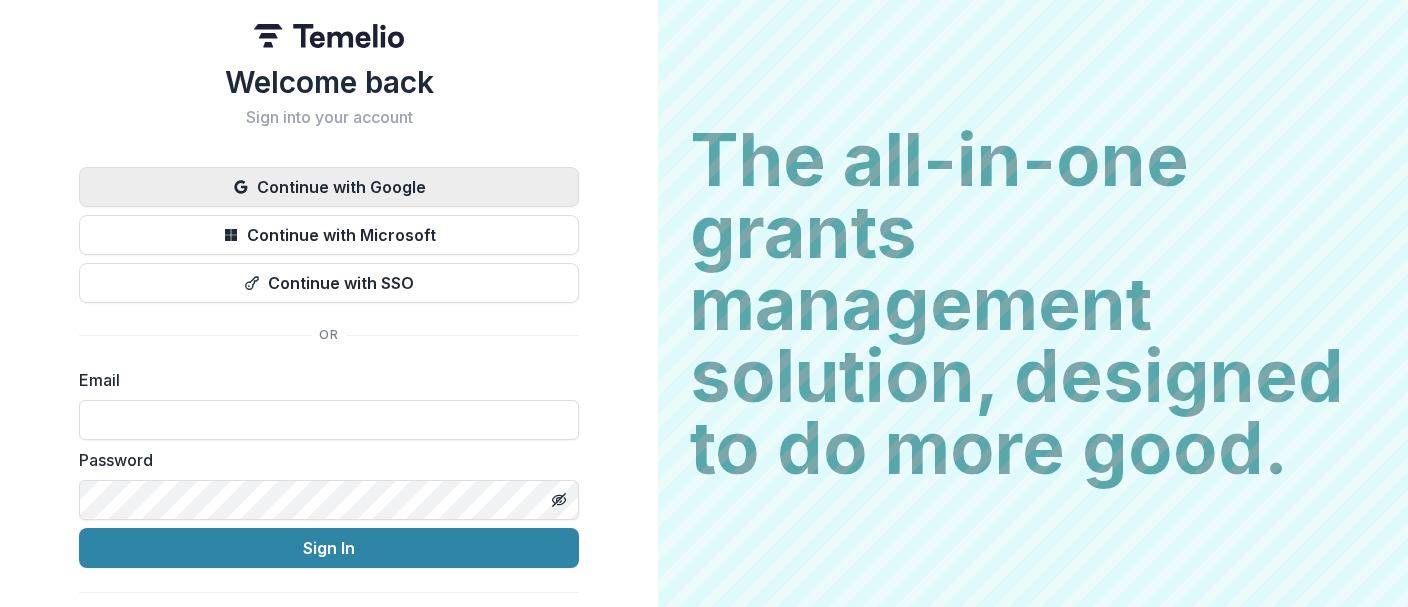 scroll, scrollTop: 0, scrollLeft: 0, axis: both 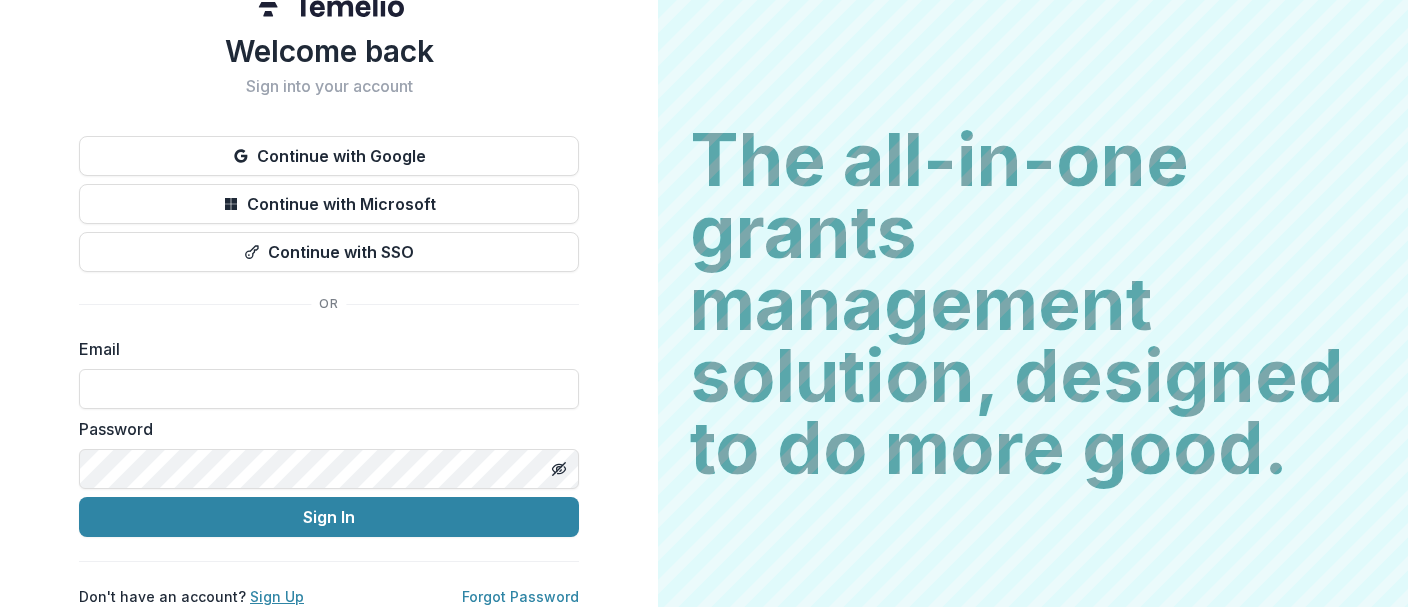 click on "Sign Up" at bounding box center [277, 596] 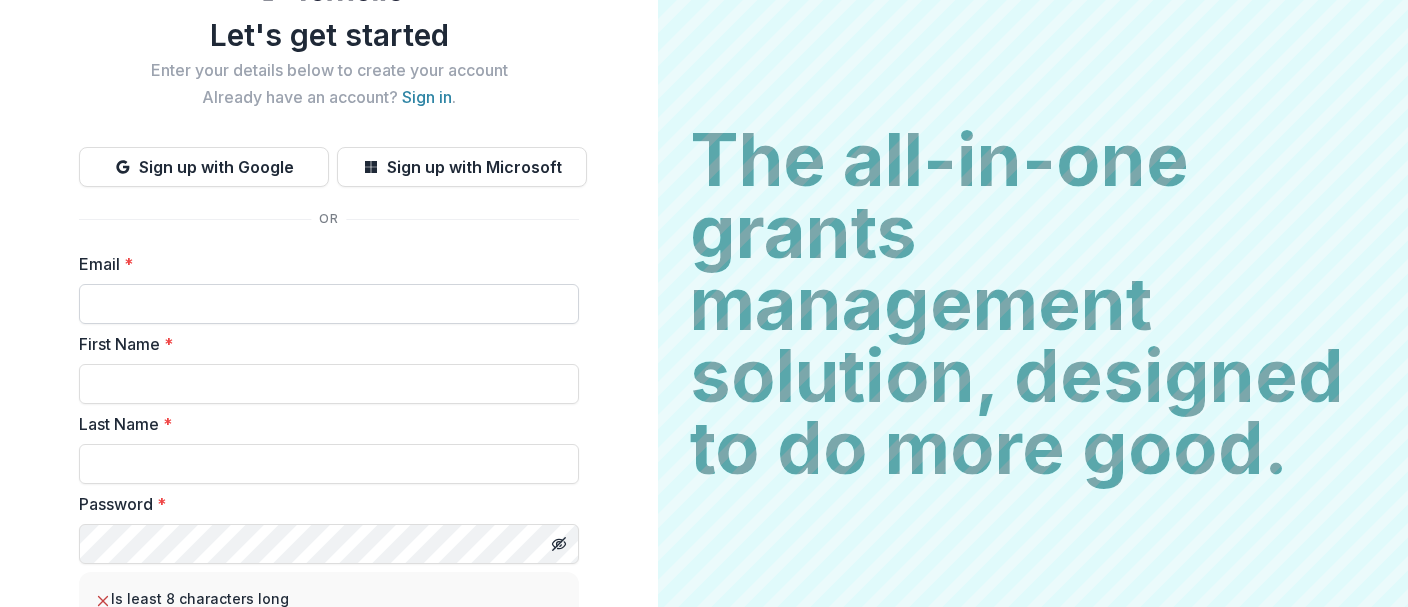 click on "Email *" at bounding box center (329, 304) 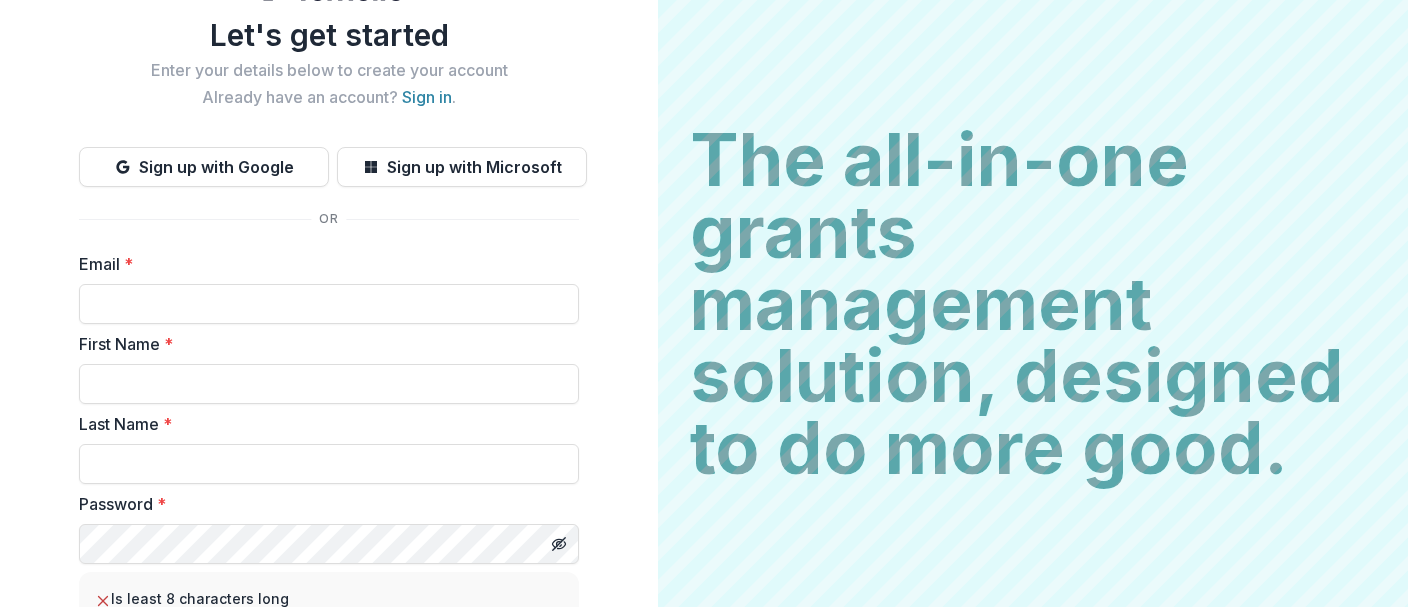 type on "**********" 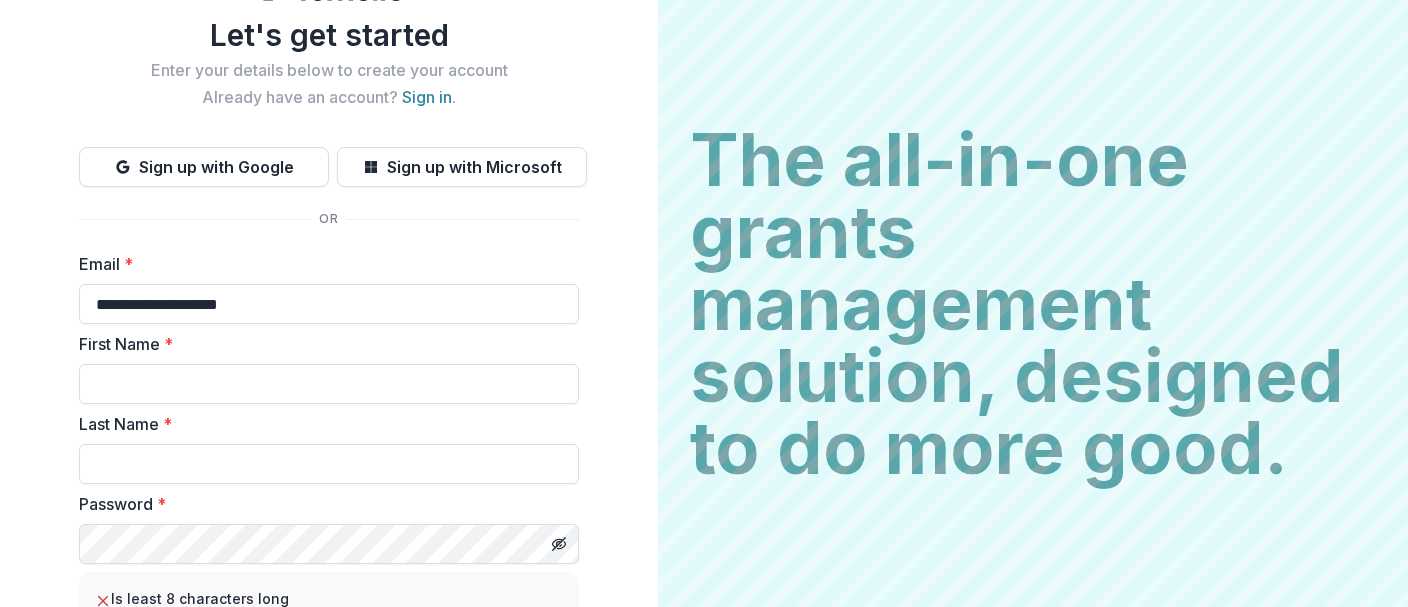 type on "****" 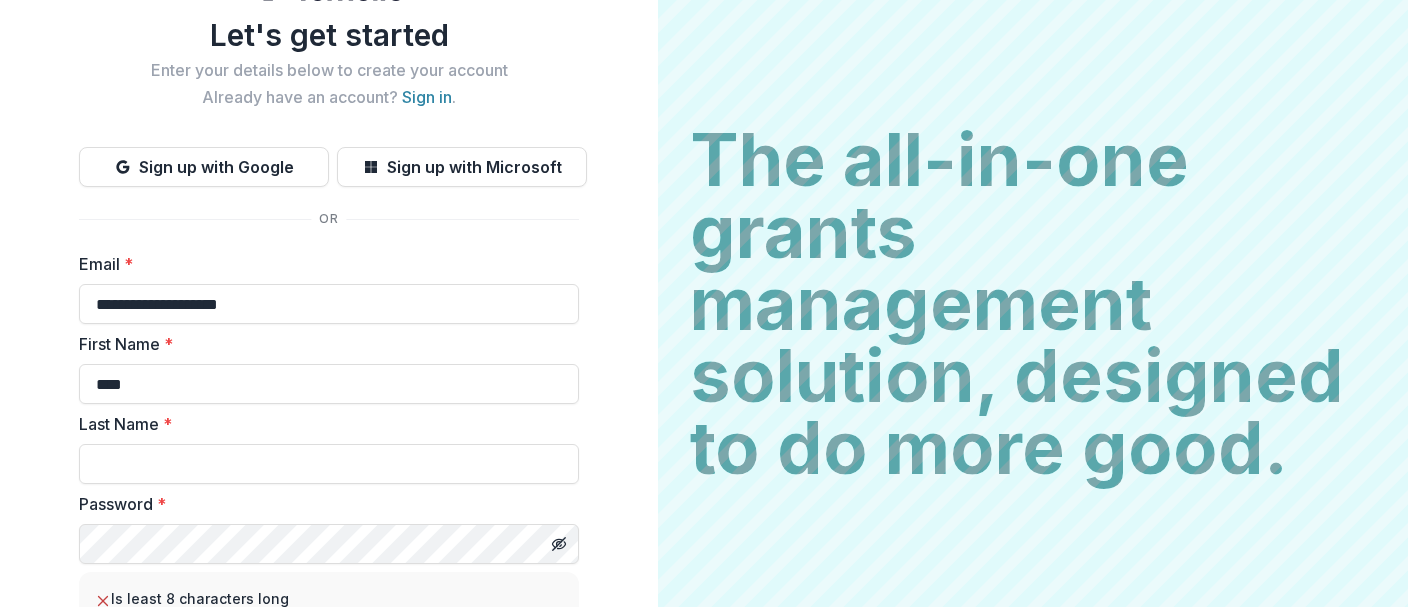 type on "******" 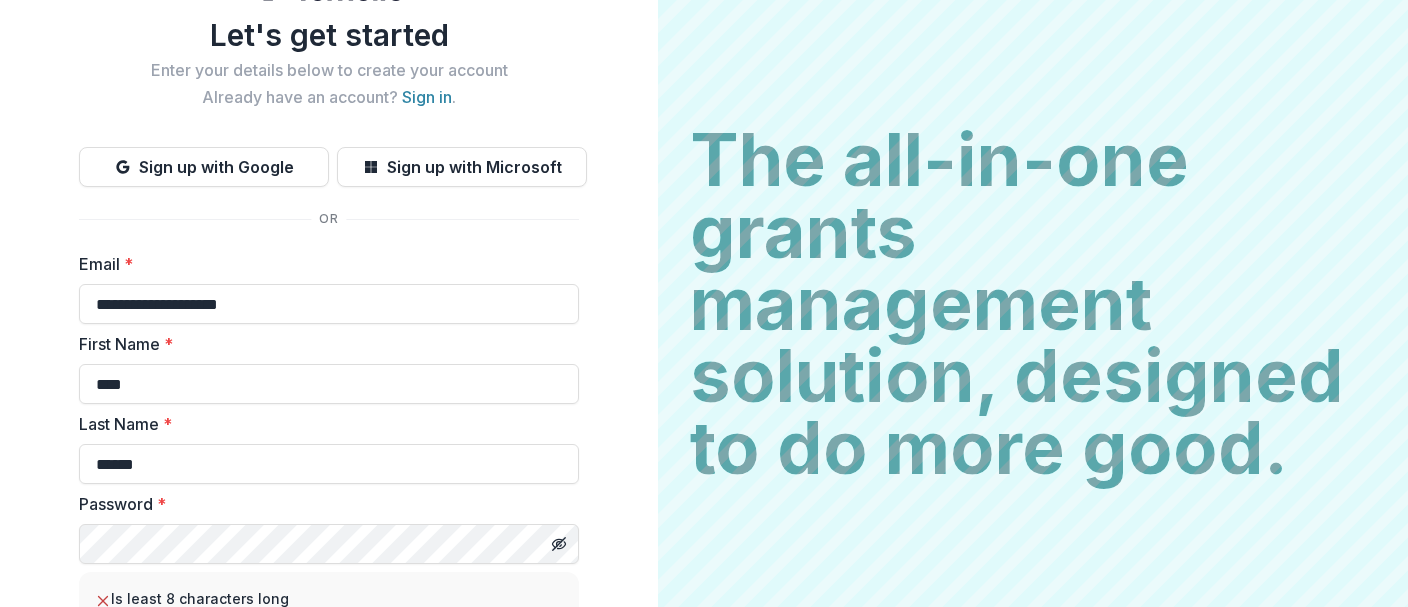 scroll, scrollTop: 247, scrollLeft: 0, axis: vertical 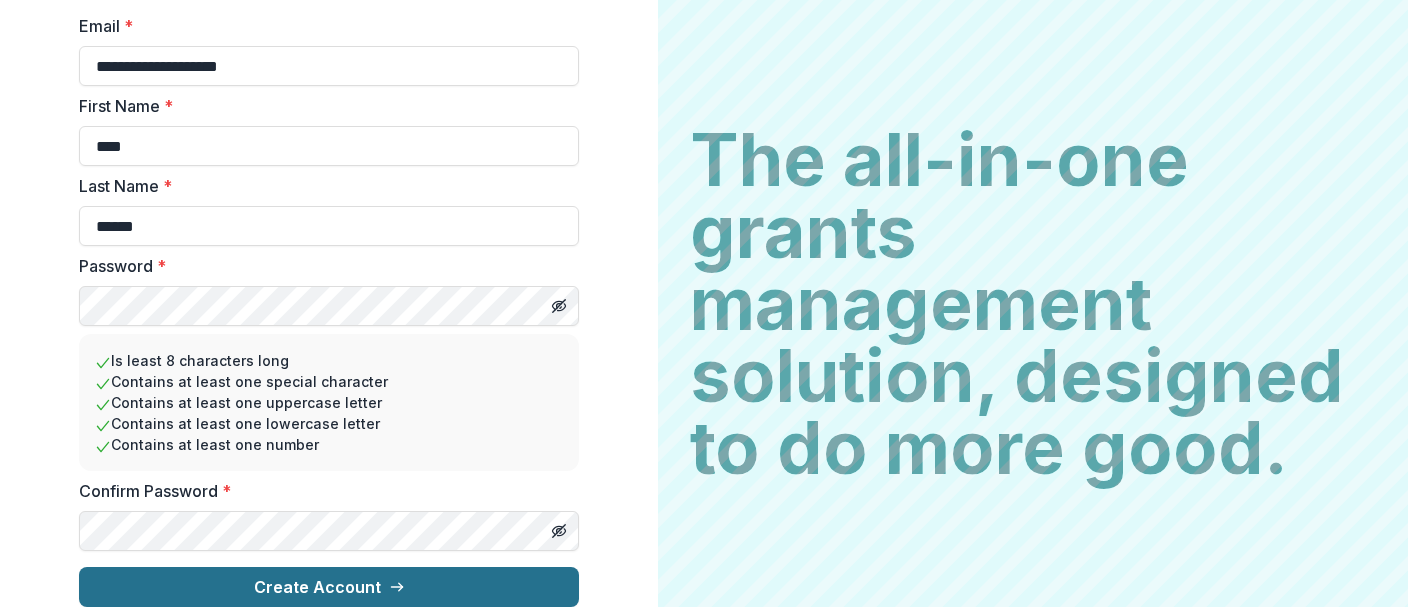 click on "Create Account" at bounding box center [329, 587] 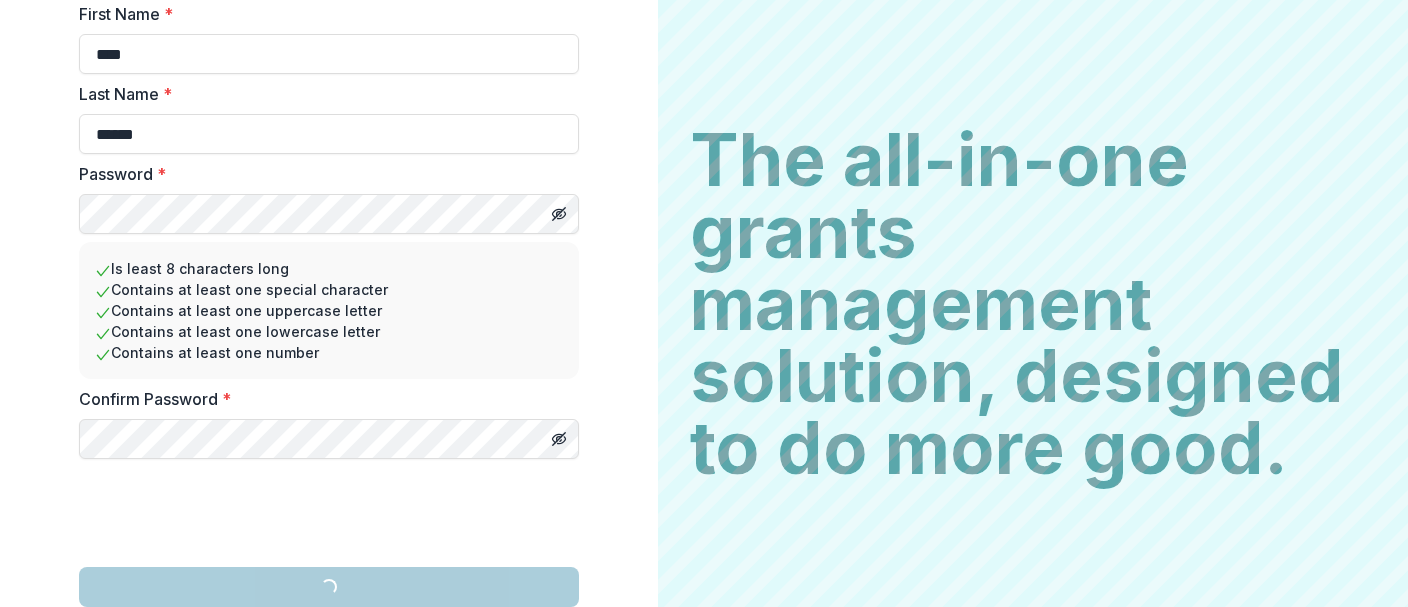 scroll, scrollTop: 301, scrollLeft: 0, axis: vertical 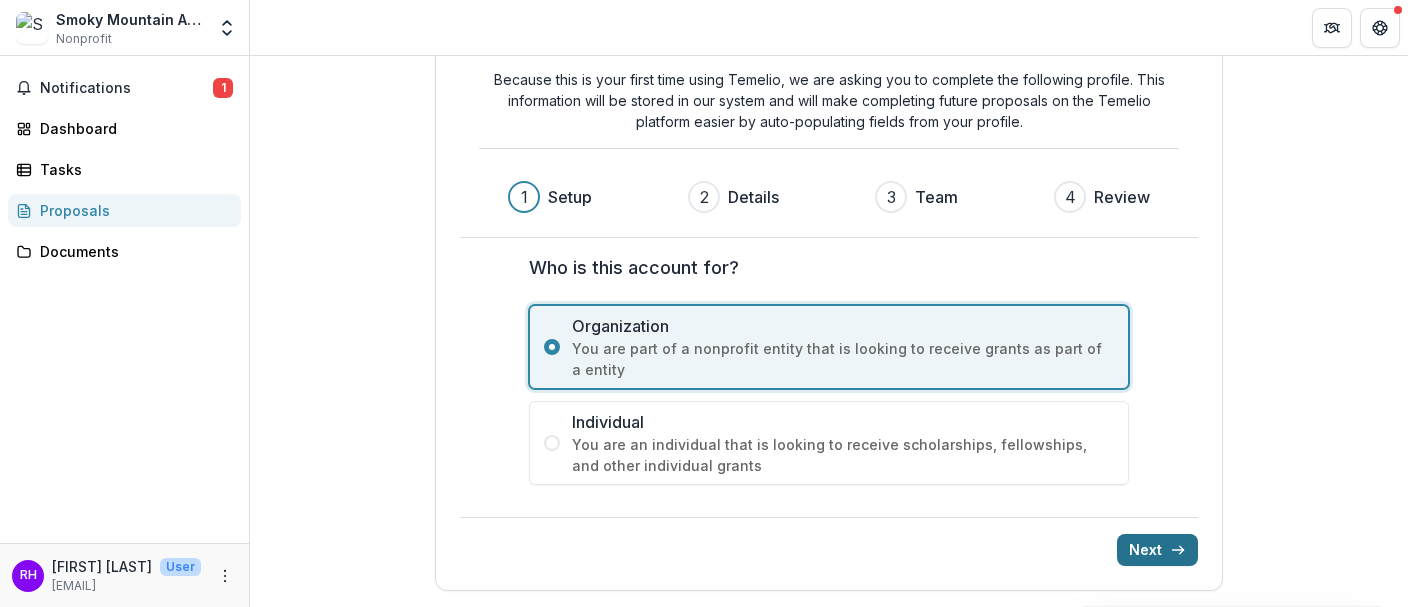 click on "Next" at bounding box center [1157, 550] 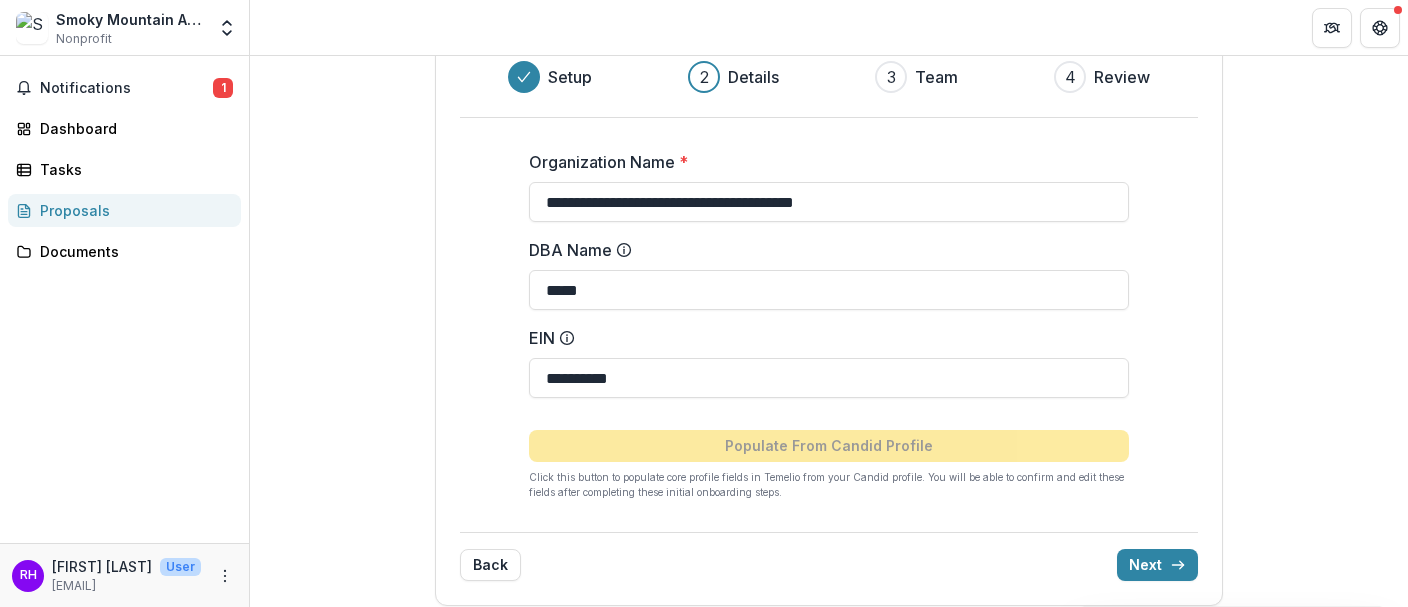 scroll, scrollTop: 219, scrollLeft: 0, axis: vertical 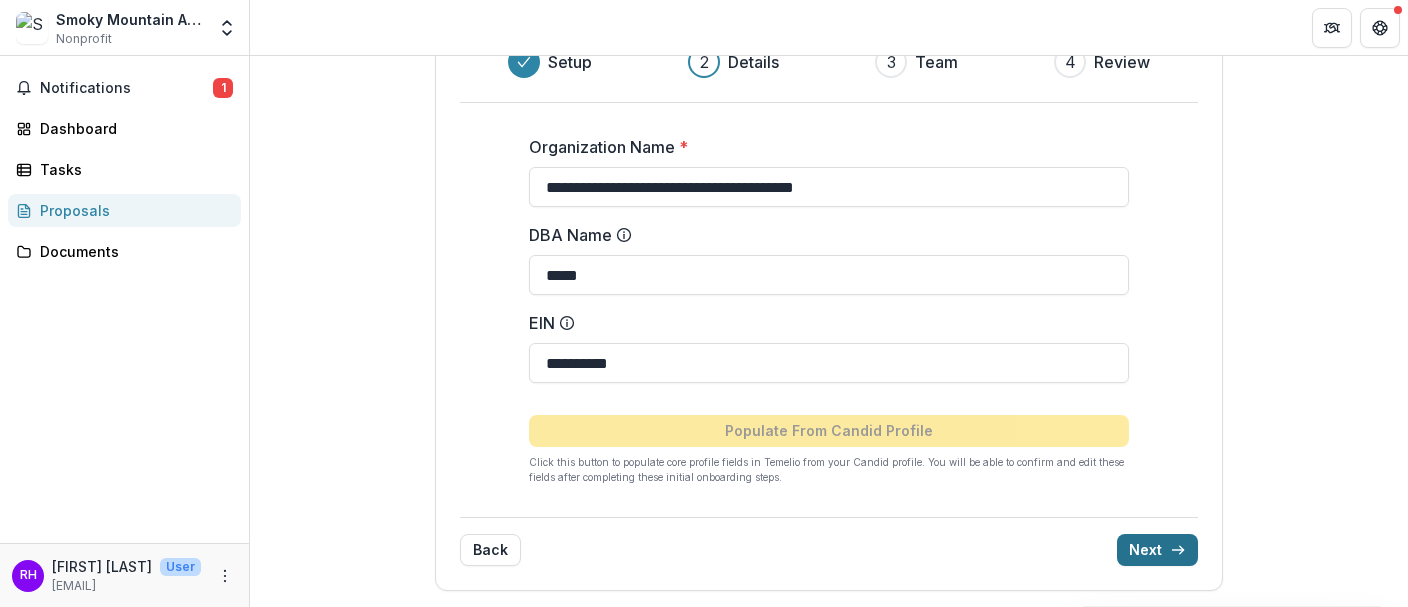 click on "Next" at bounding box center [1157, 550] 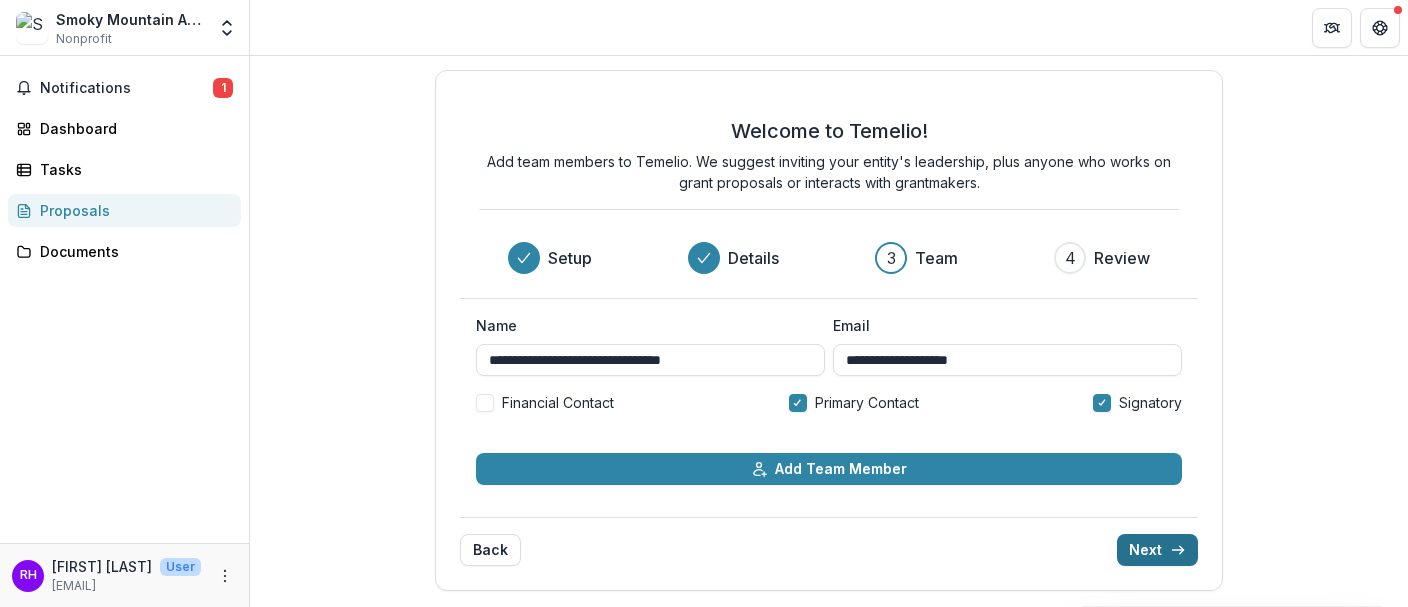 scroll, scrollTop: 2, scrollLeft: 0, axis: vertical 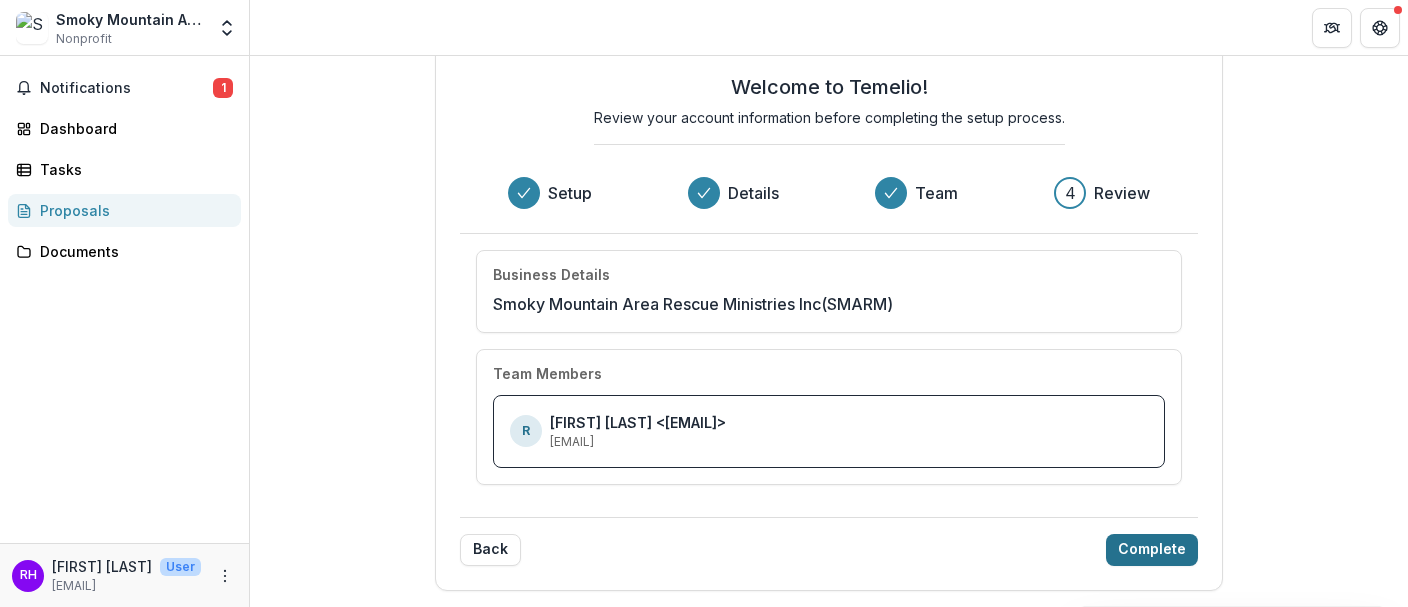 click on "Complete" at bounding box center [1152, 550] 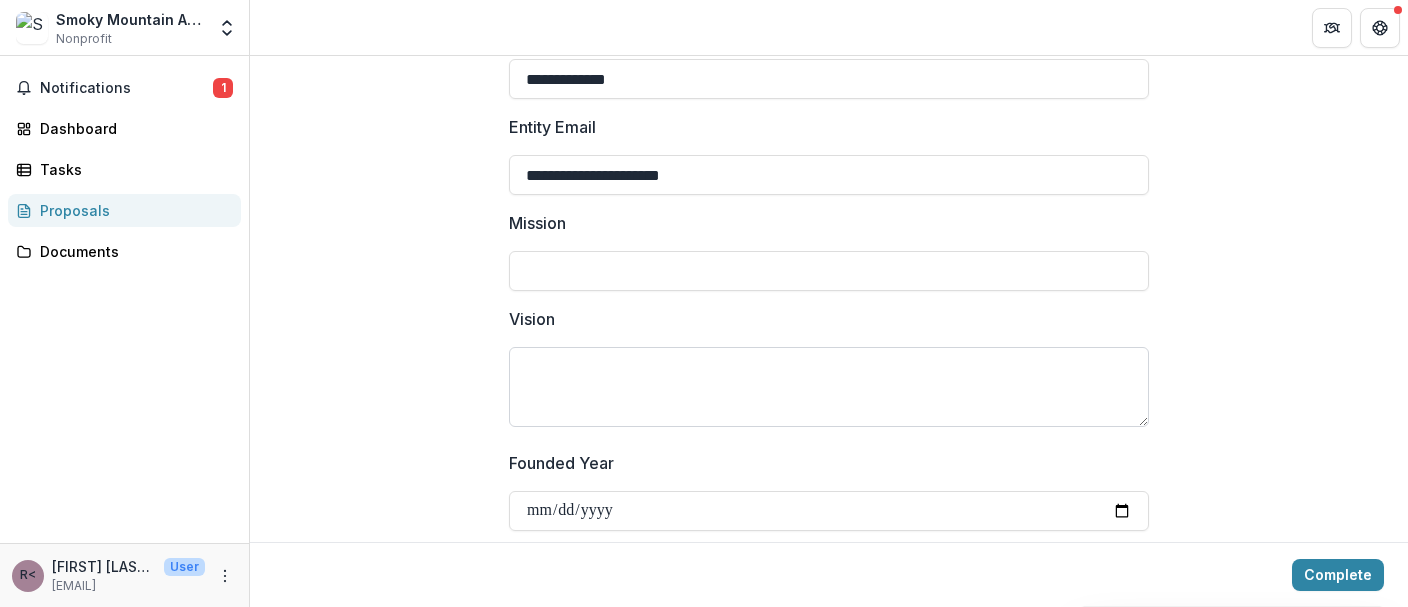 scroll, scrollTop: 400, scrollLeft: 0, axis: vertical 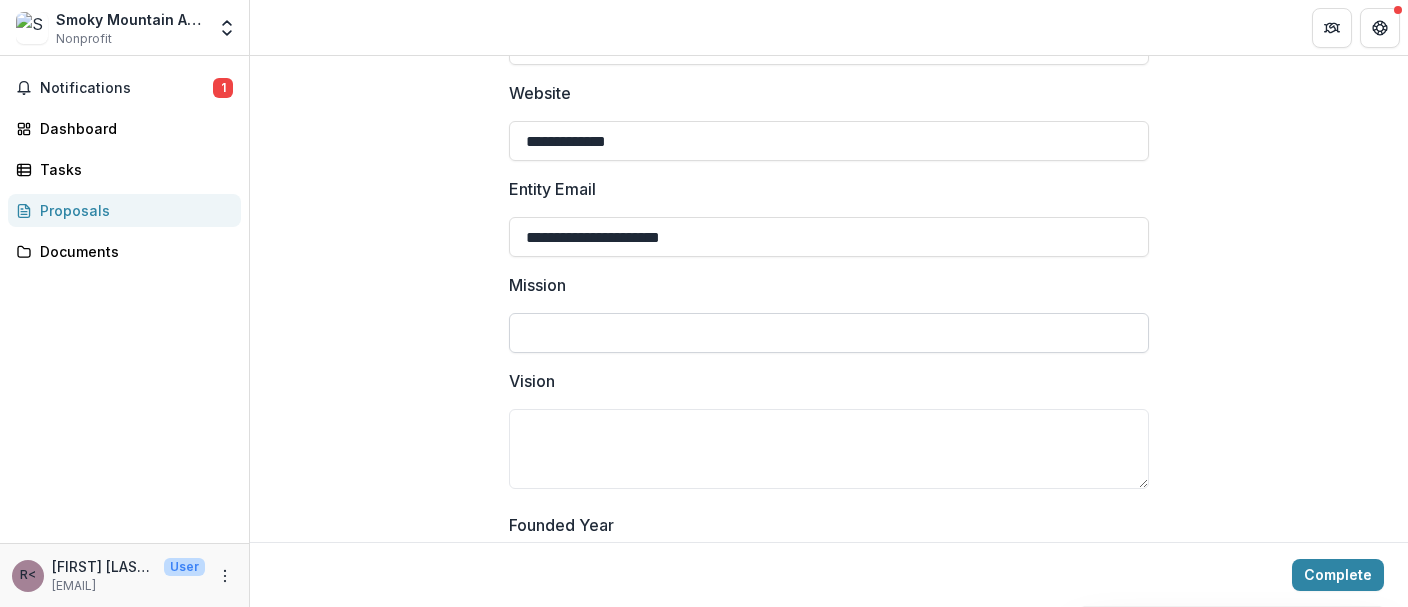 click on "Mission" at bounding box center [829, 333] 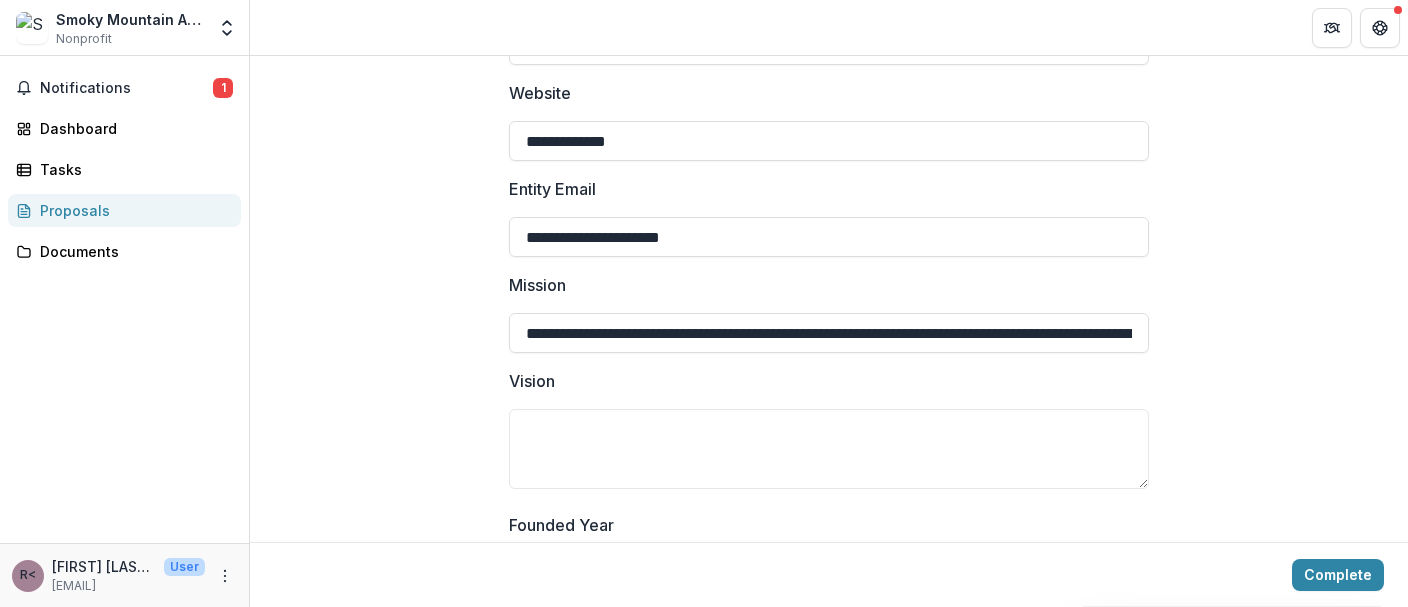 scroll, scrollTop: 0, scrollLeft: 3374, axis: horizontal 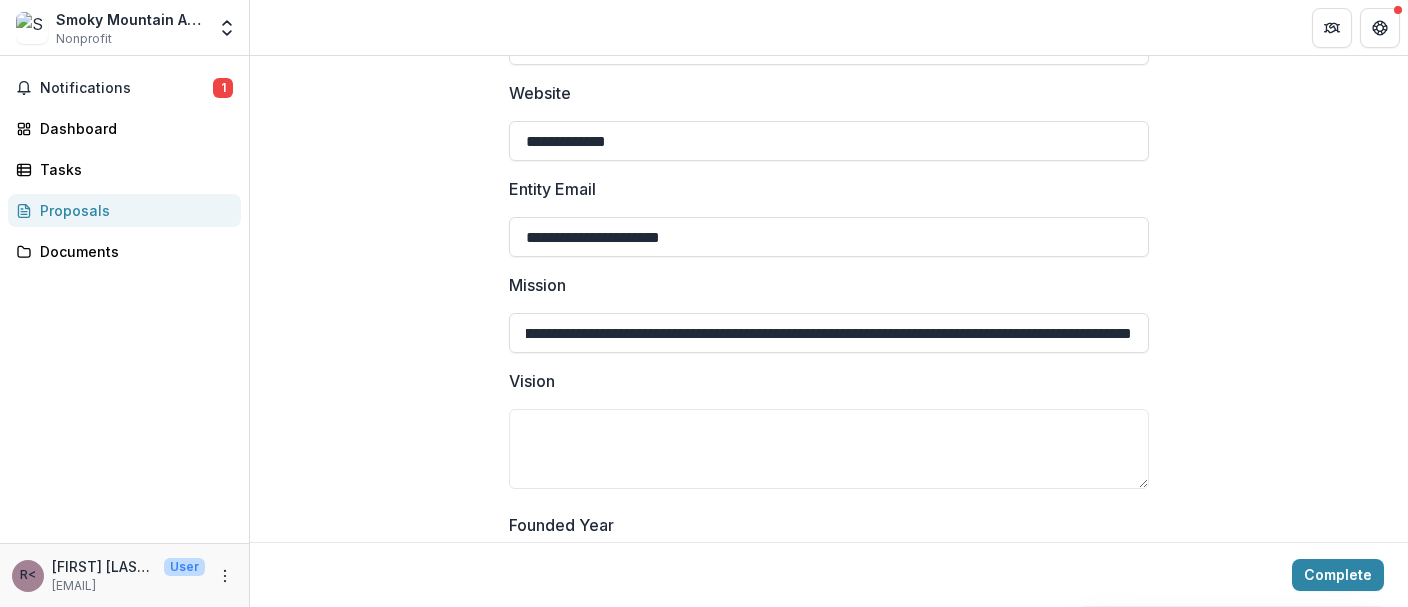 type on "**********" 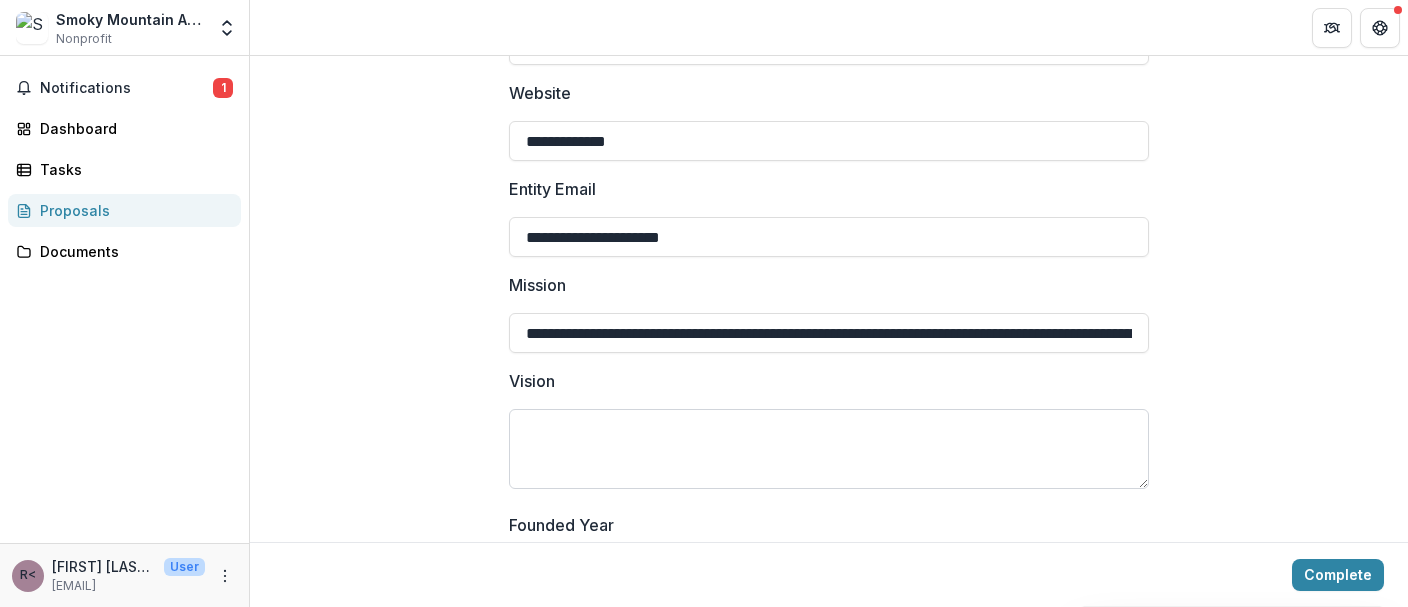 click on "Vision" at bounding box center [829, 449] 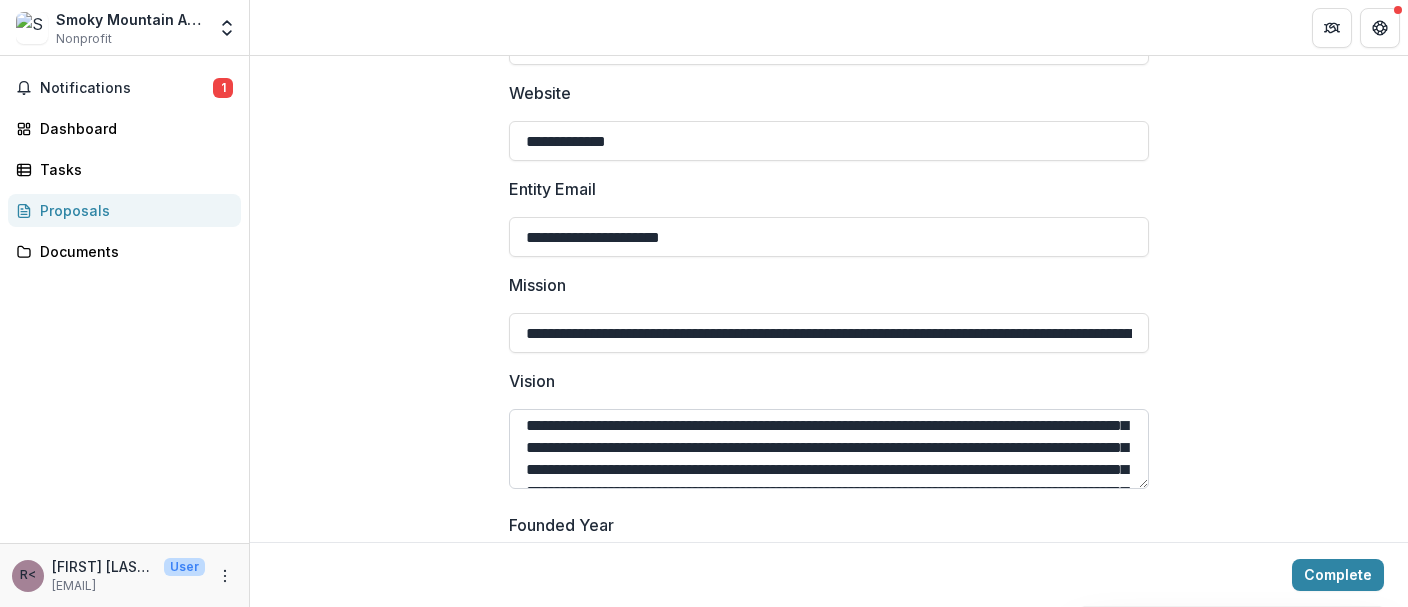 scroll, scrollTop: 0, scrollLeft: 0, axis: both 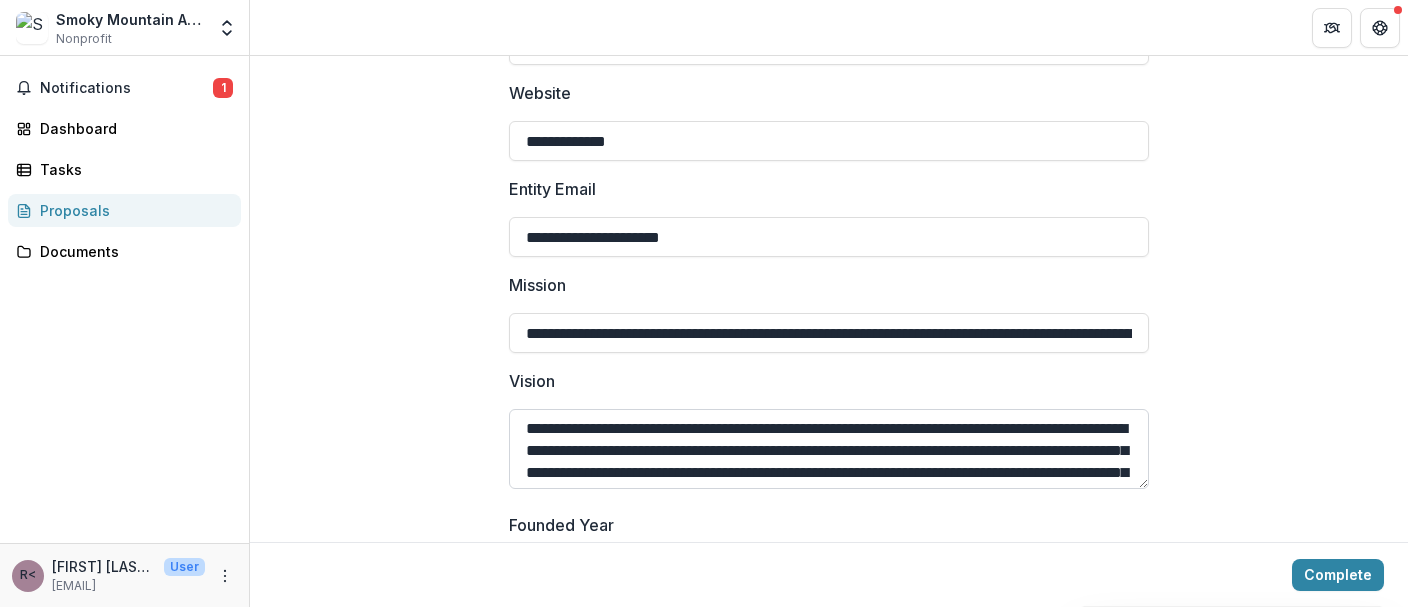 click on "**********" at bounding box center (829, 449) 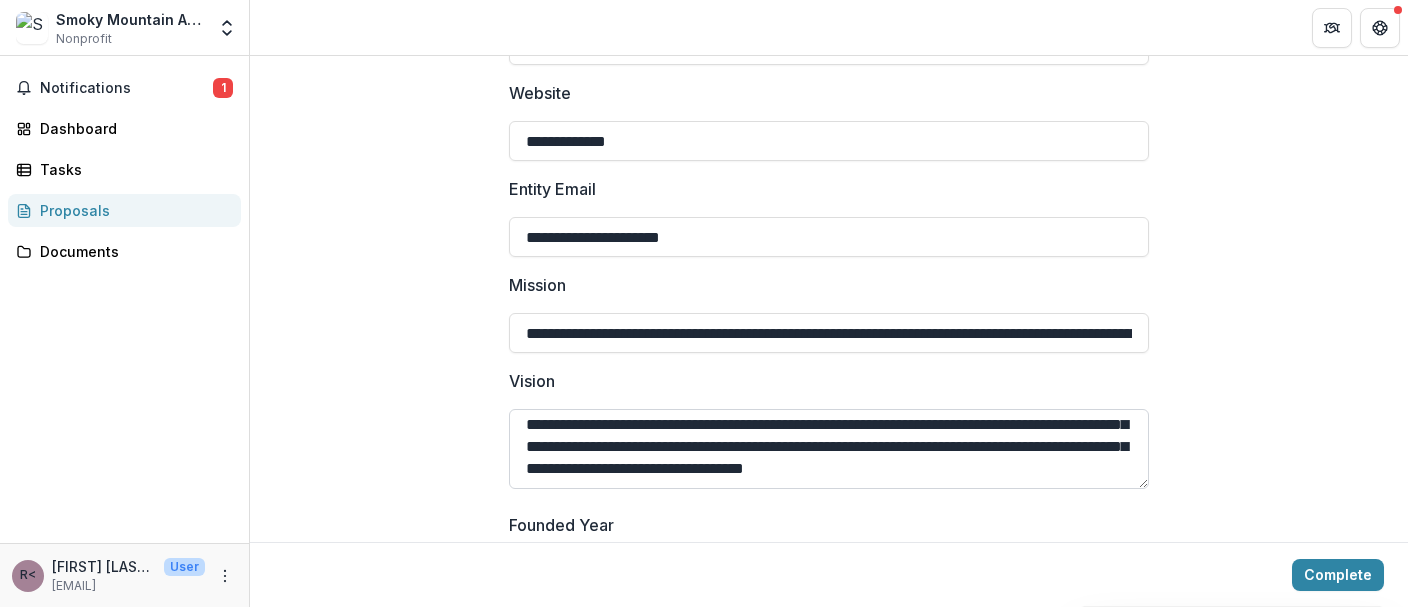 scroll, scrollTop: 158, scrollLeft: 0, axis: vertical 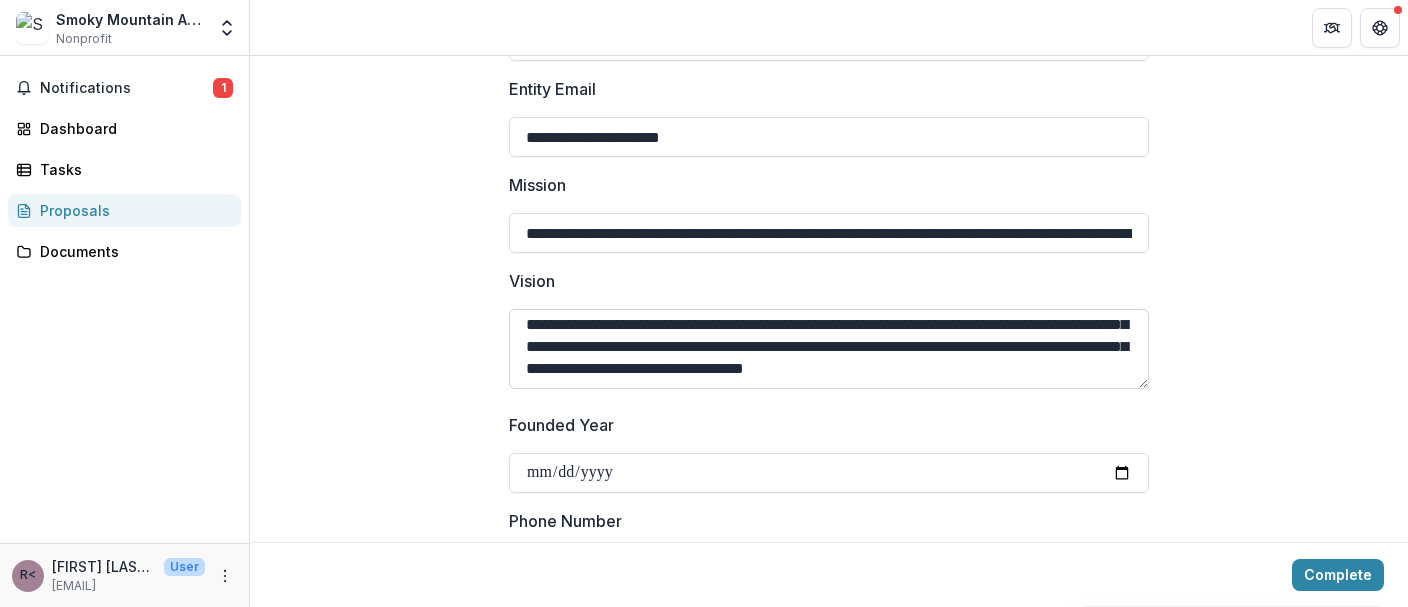 click on "**********" at bounding box center [829, 349] 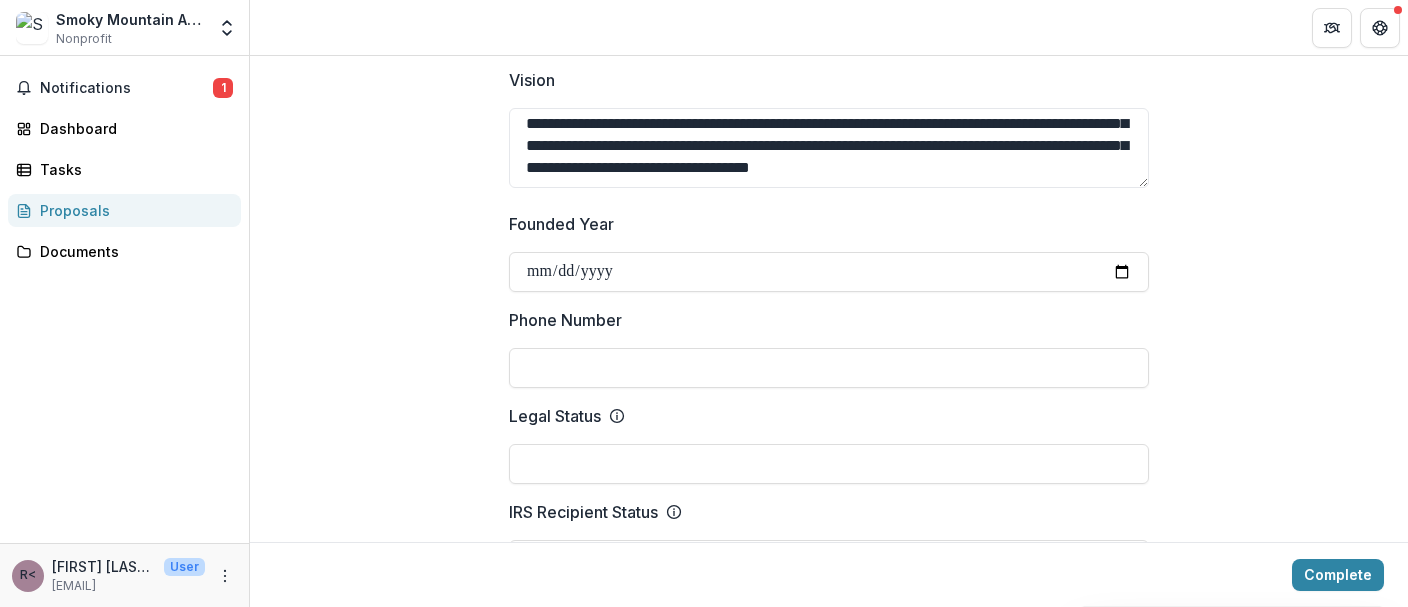 scroll, scrollTop: 700, scrollLeft: 0, axis: vertical 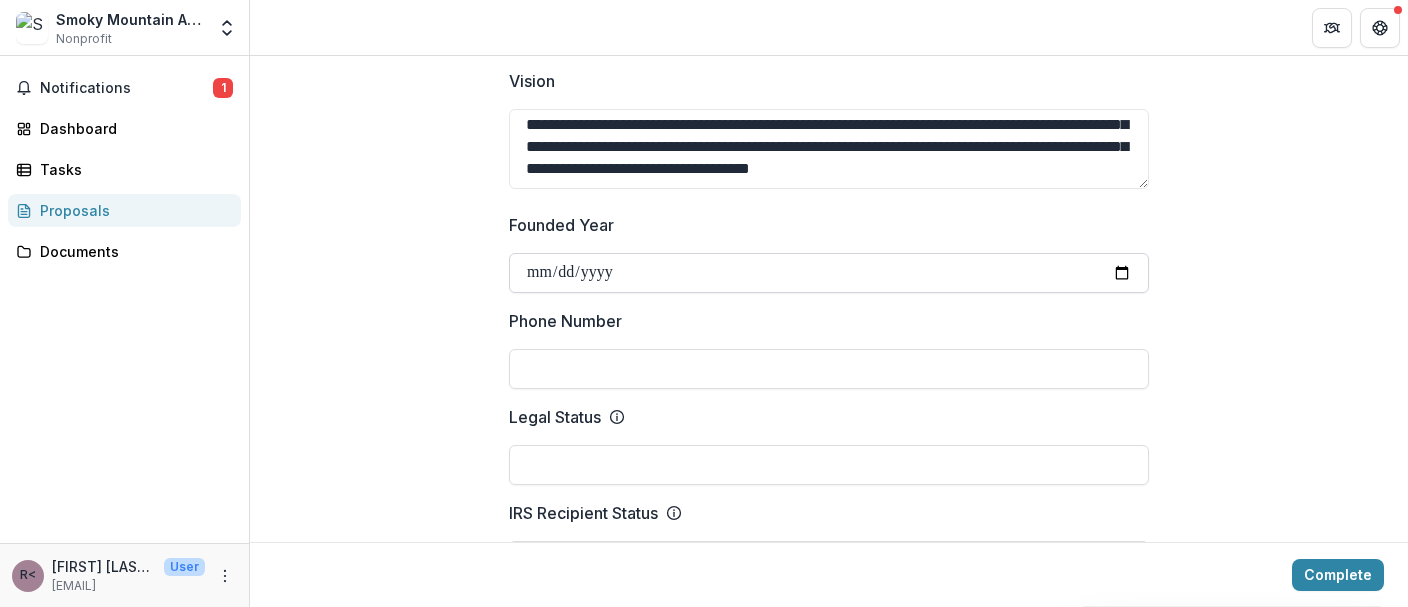 type on "**********" 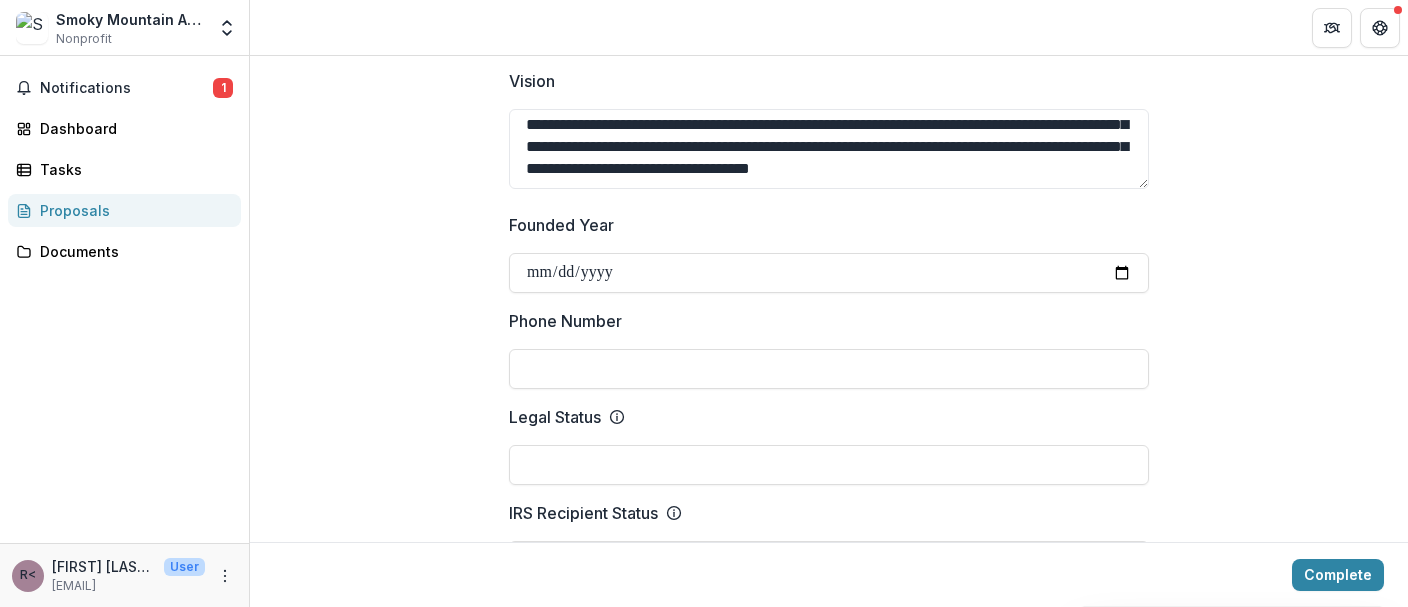 click on "**********" at bounding box center [829, 1110] 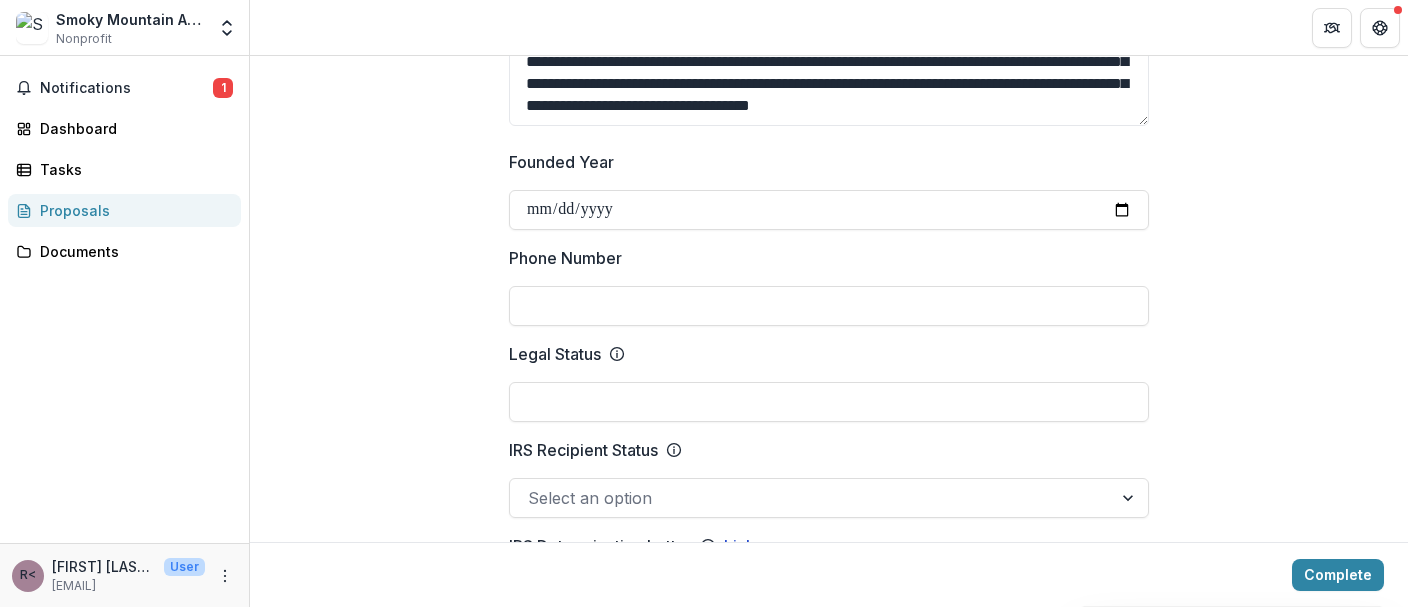 scroll, scrollTop: 800, scrollLeft: 0, axis: vertical 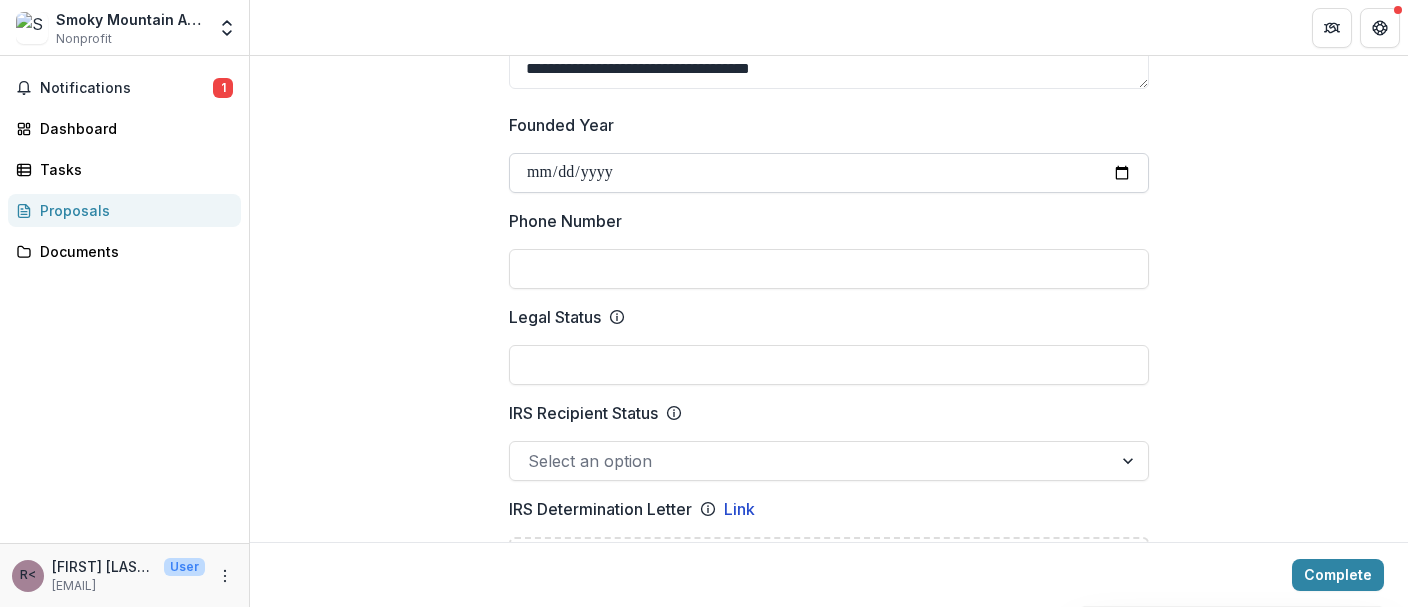 click on "**********" at bounding box center (829, 173) 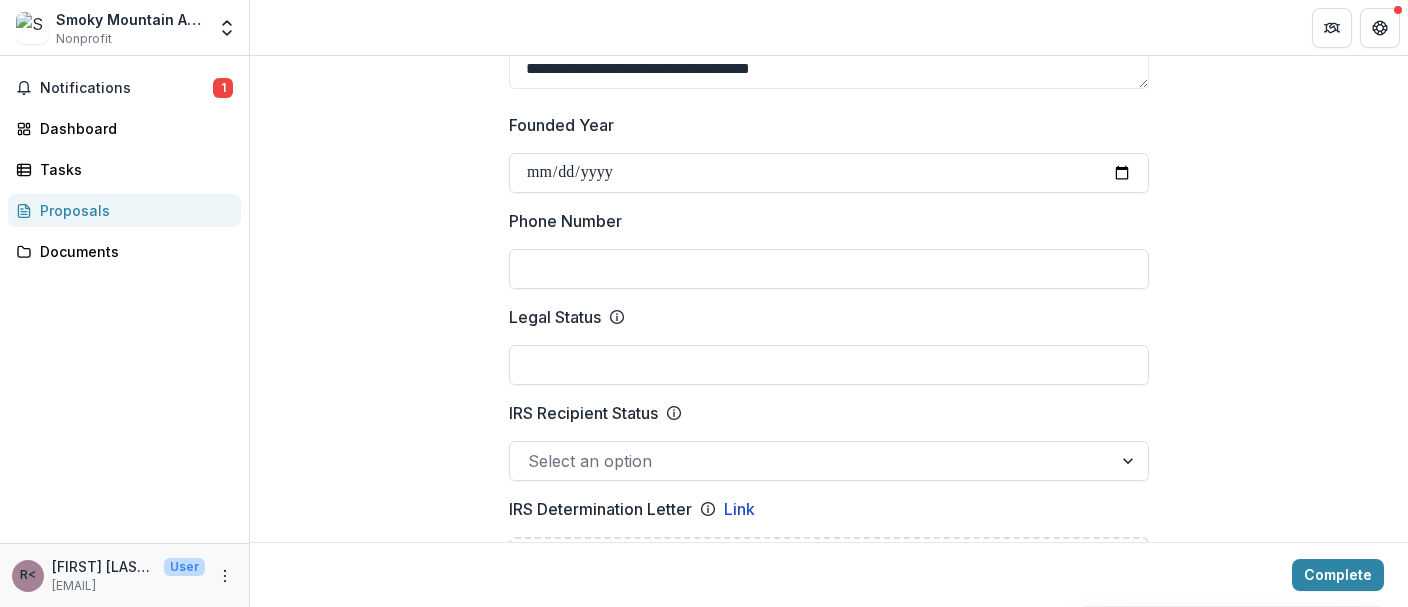 click on "Phone Number" at bounding box center (829, 269) 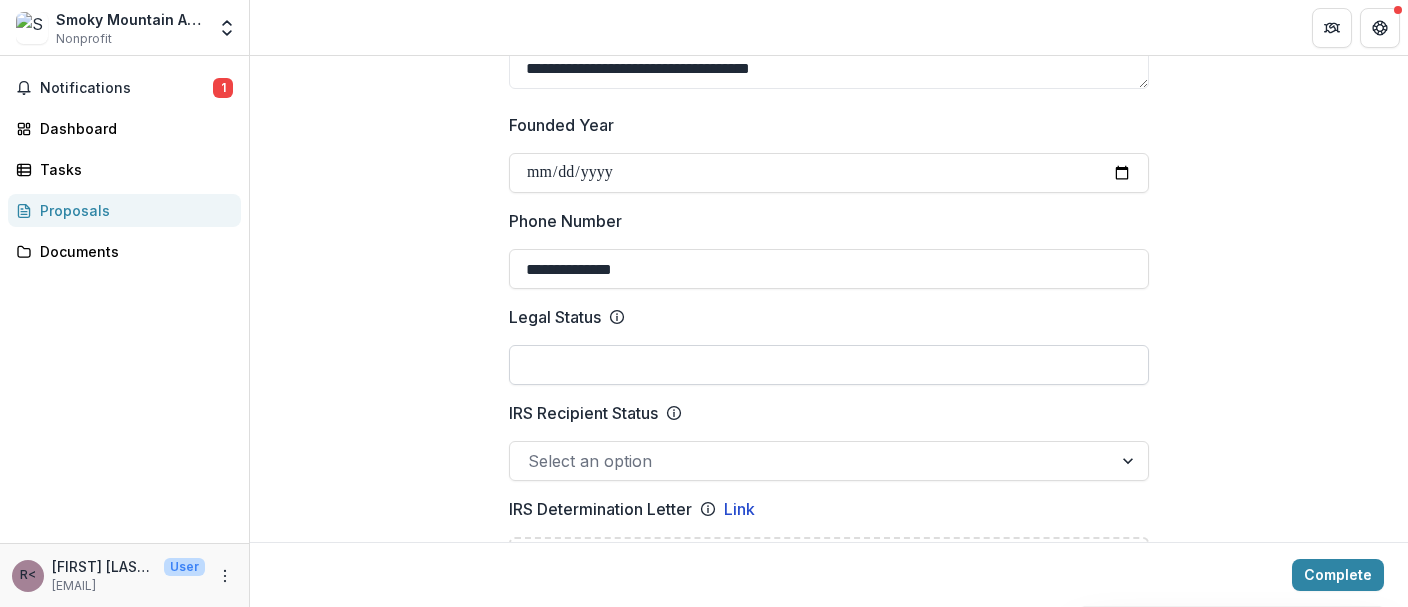 type on "**********" 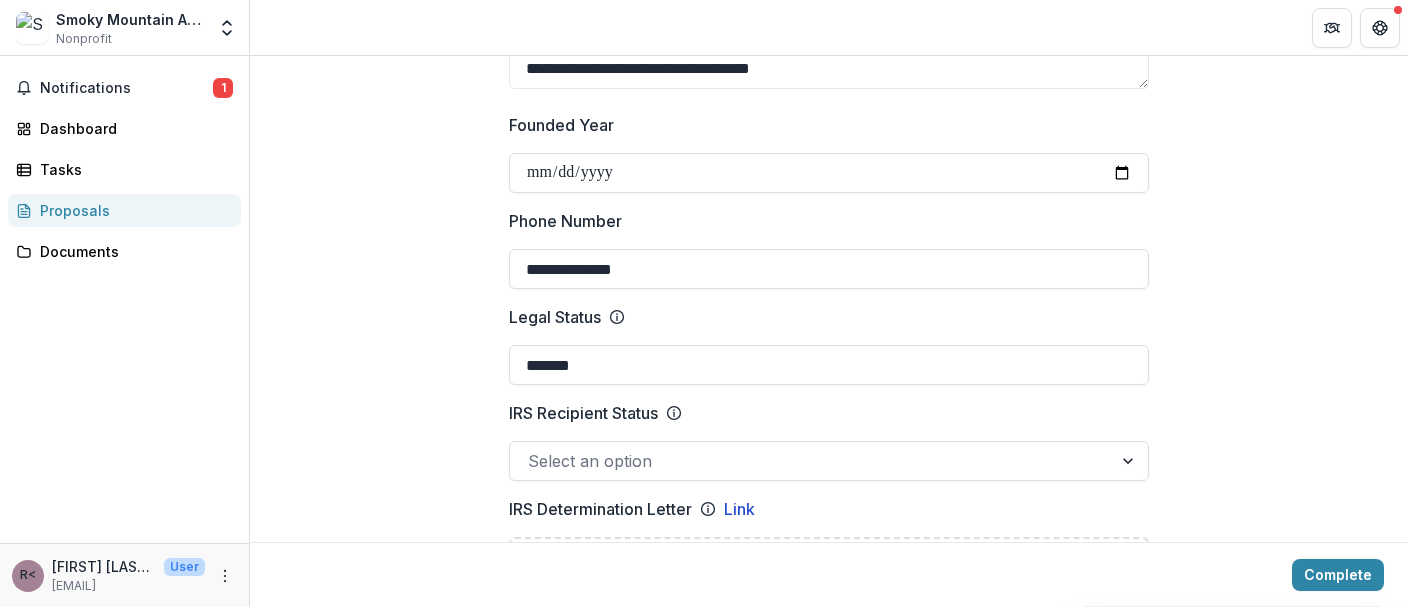 type on "*******" 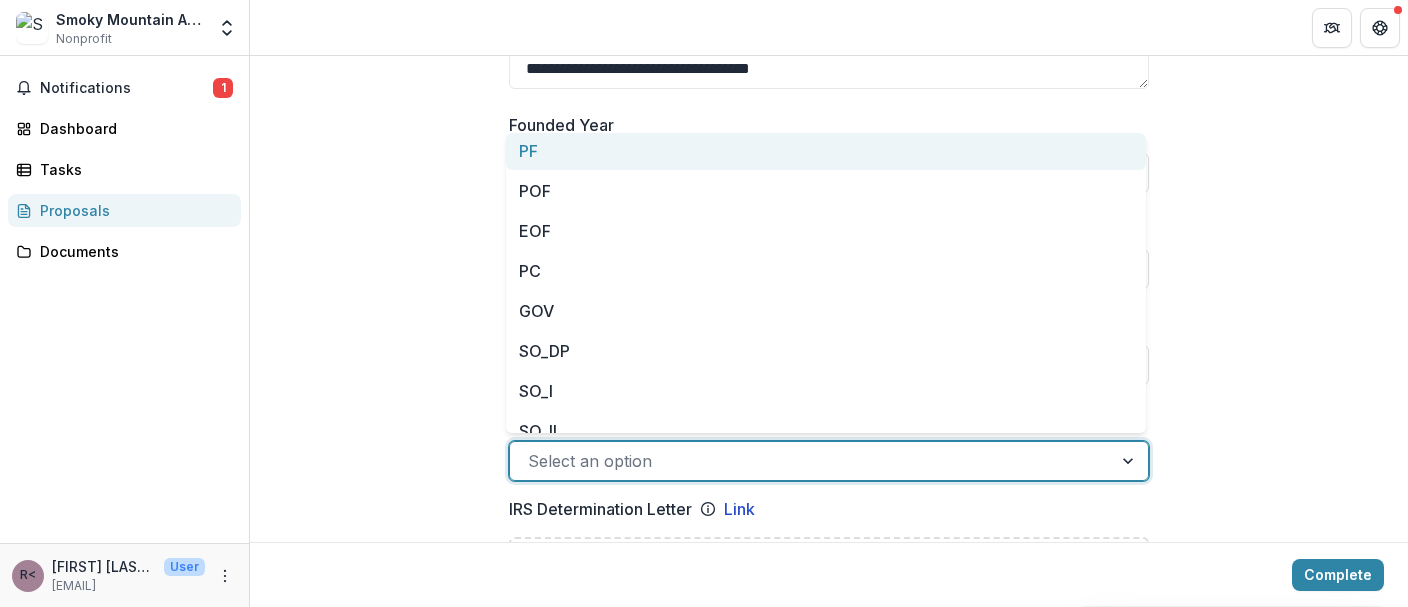 click at bounding box center (811, 461) 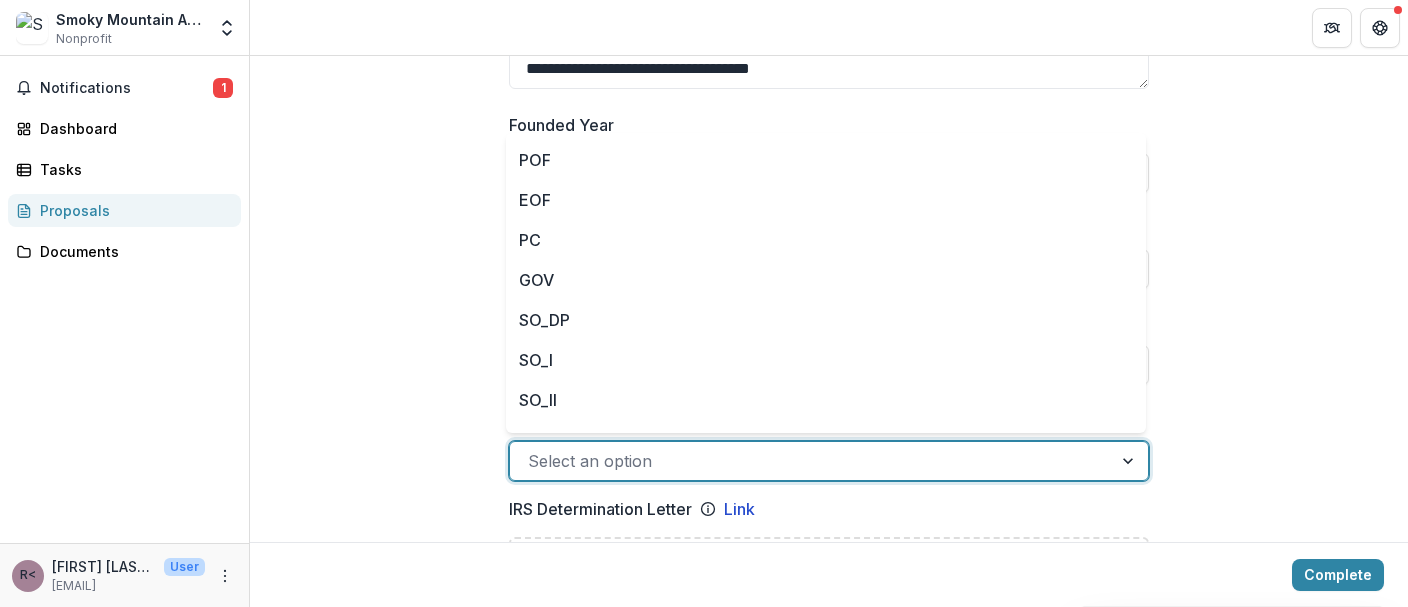 scroll, scrollTop: 0, scrollLeft: 0, axis: both 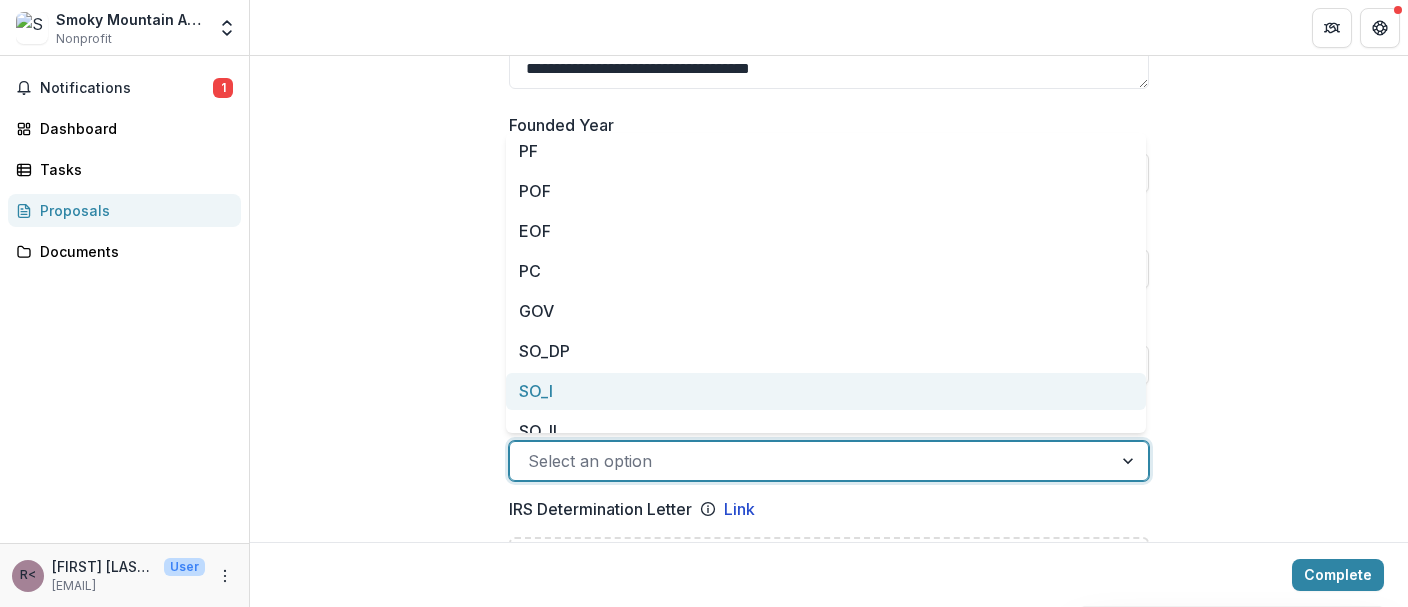 click on "**********" at bounding box center [829, 1010] 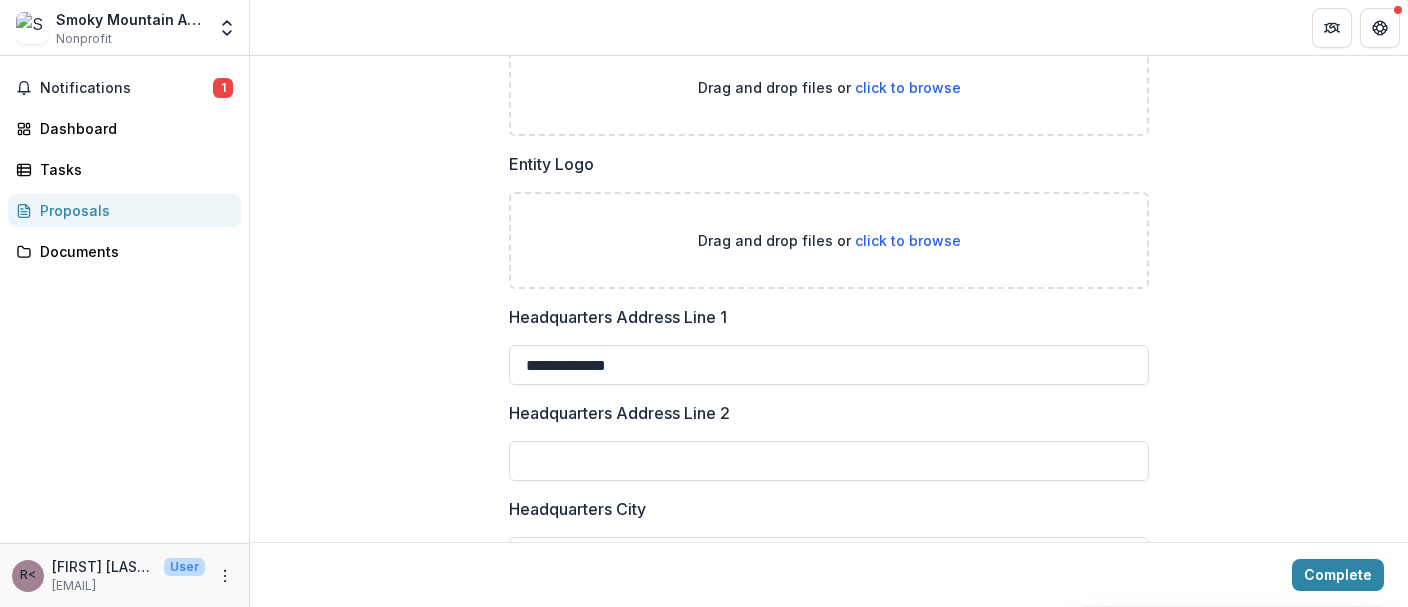 scroll, scrollTop: 1300, scrollLeft: 0, axis: vertical 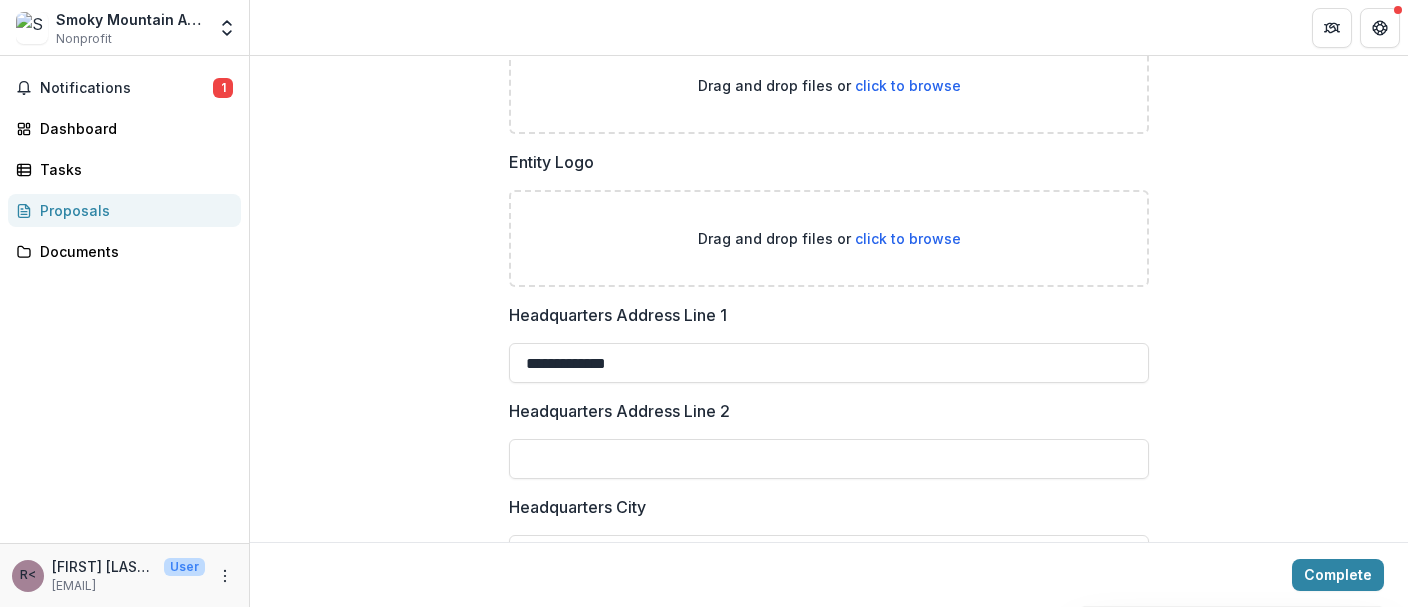 click on "click to browse" at bounding box center [908, 238] 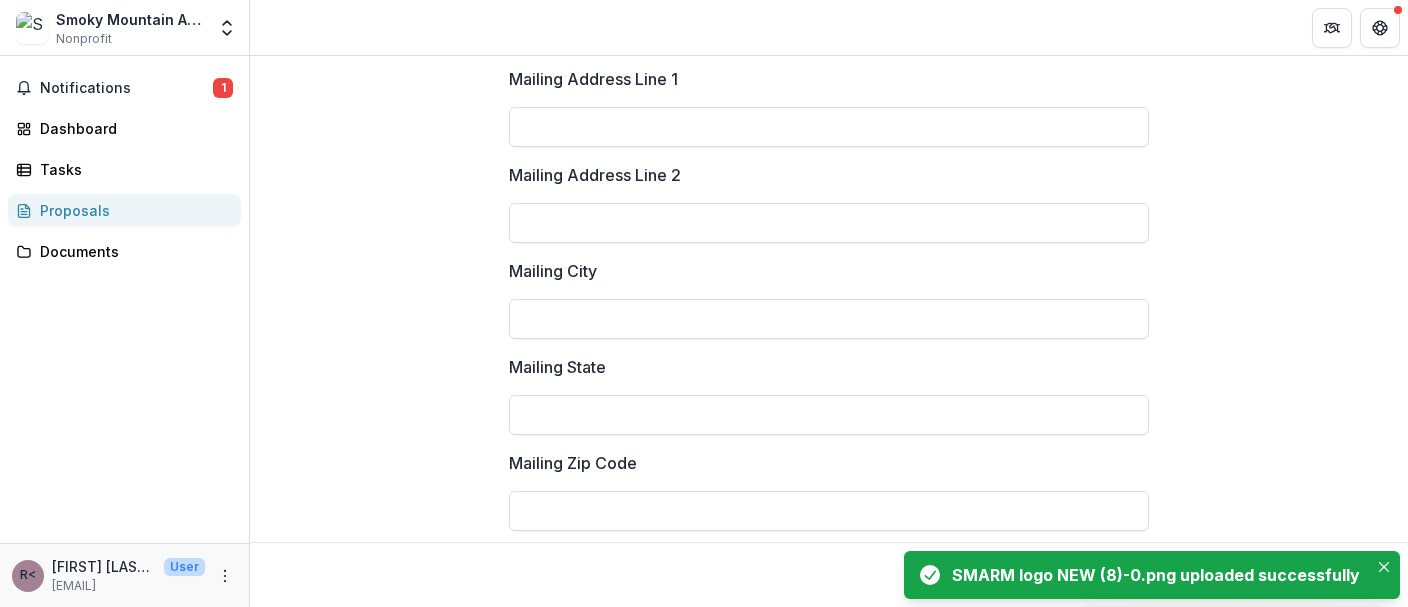 scroll, scrollTop: 2300, scrollLeft: 0, axis: vertical 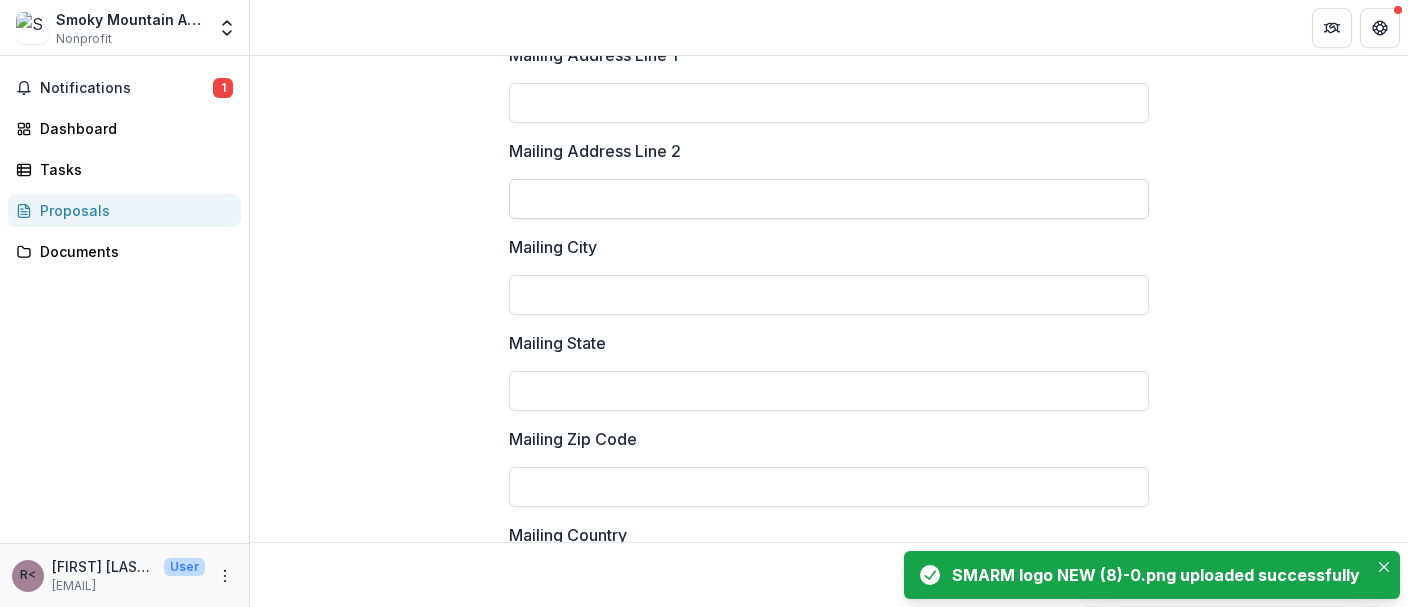 click on "Mailing Address Line 2" at bounding box center [829, 199] 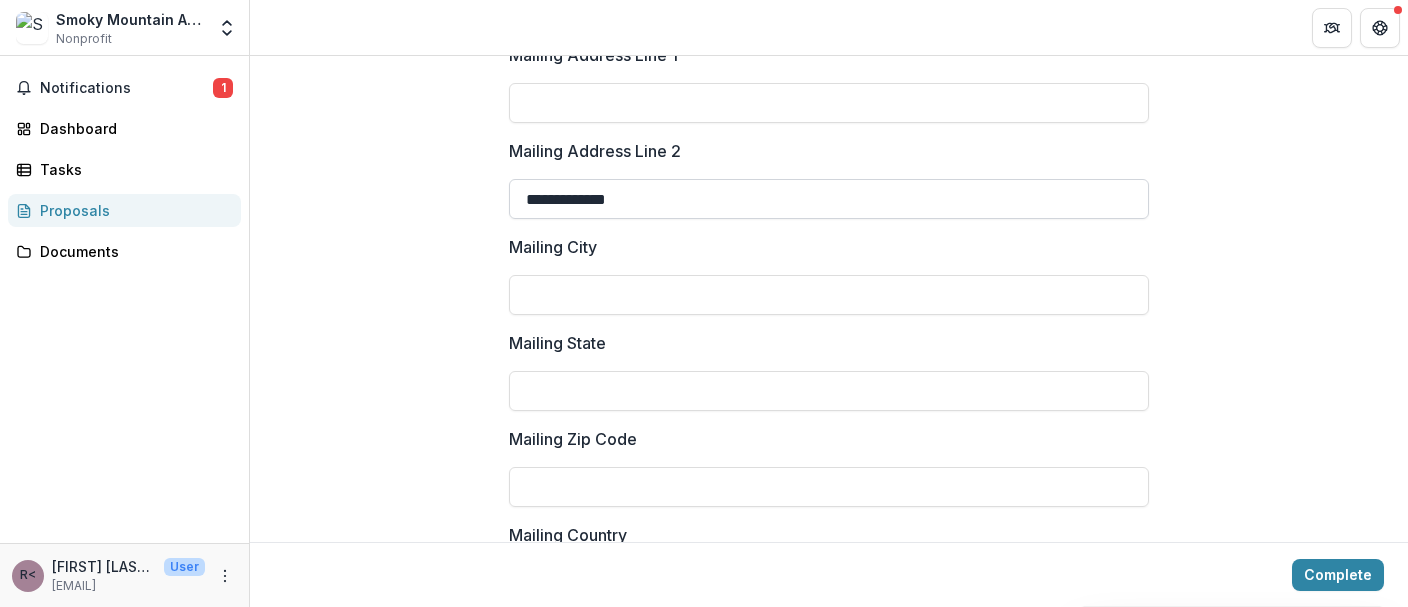 type on "**********" 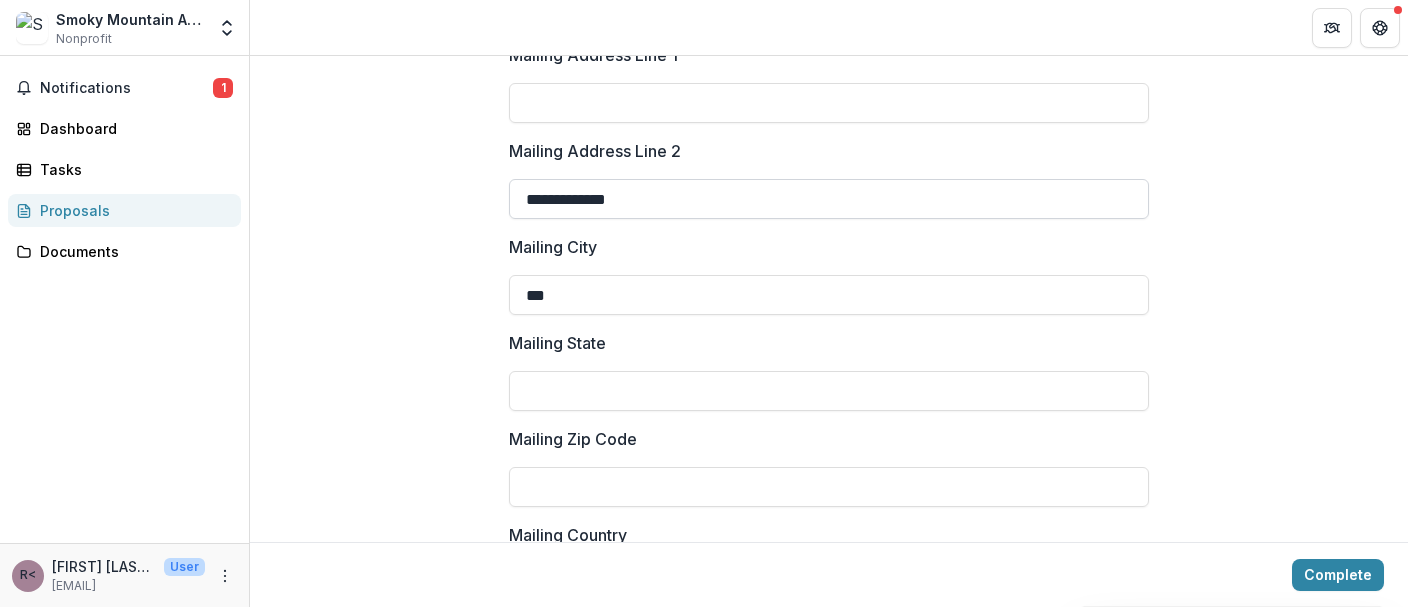 type on "**********" 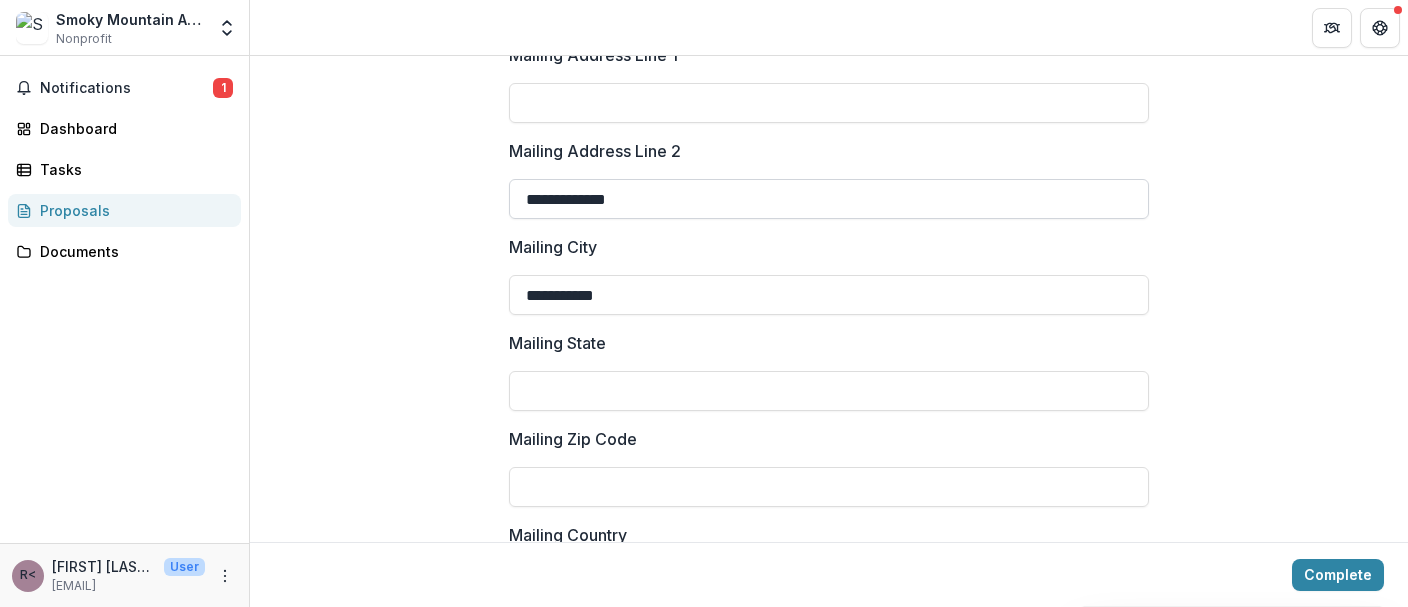 type on "**" 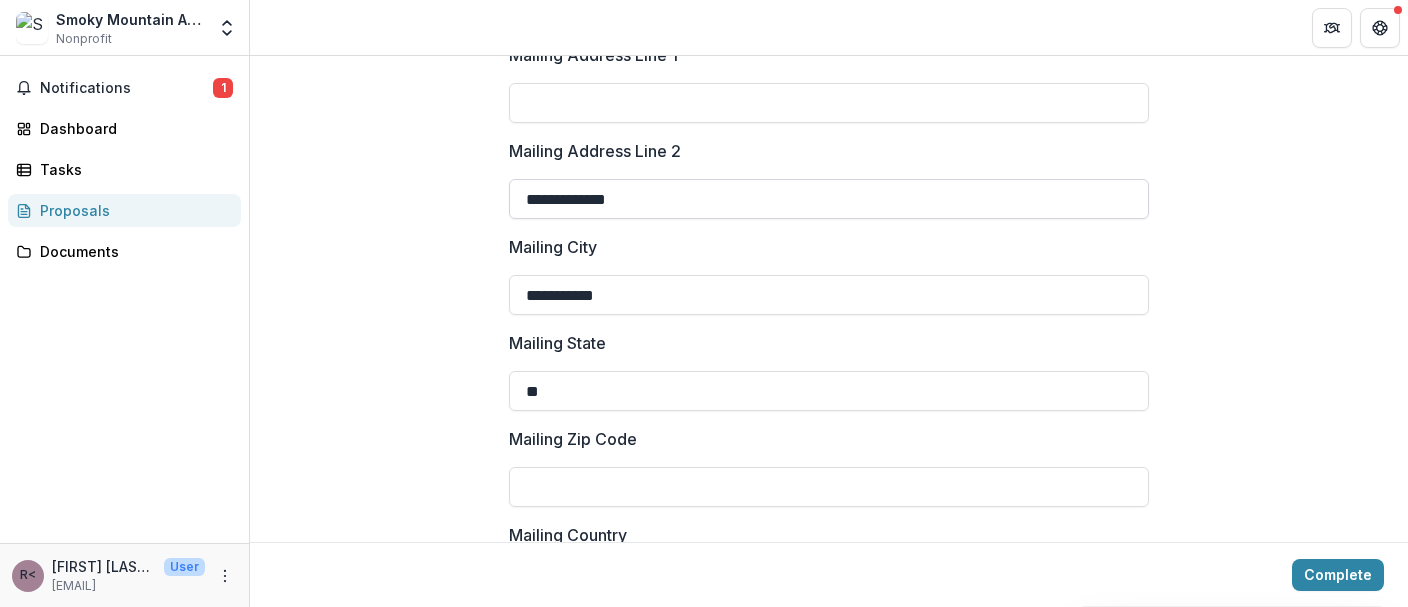 type on "*****" 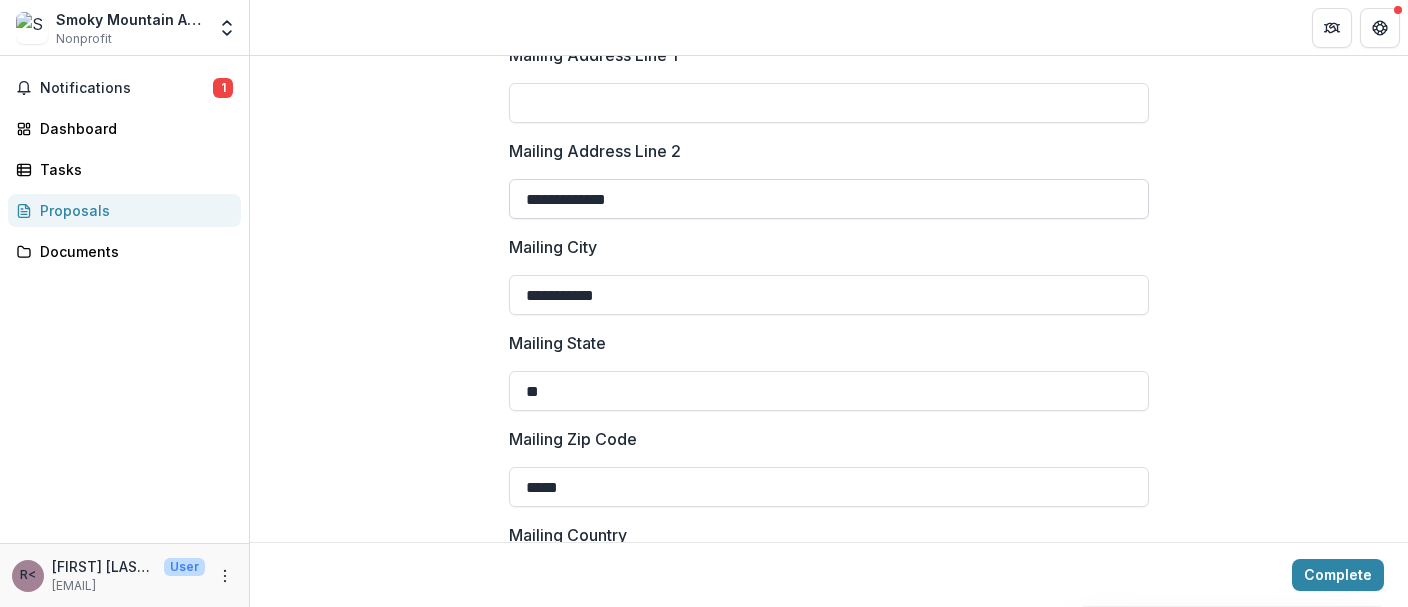 type on "**********" 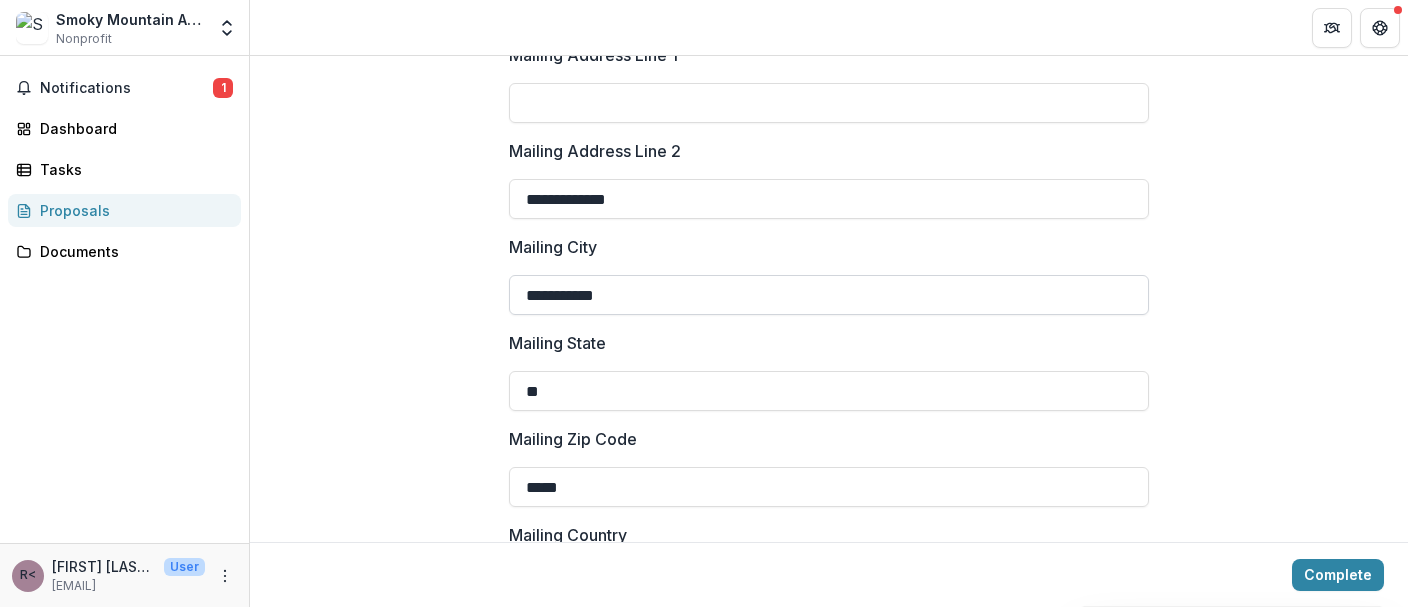 click on "**********" at bounding box center [829, 295] 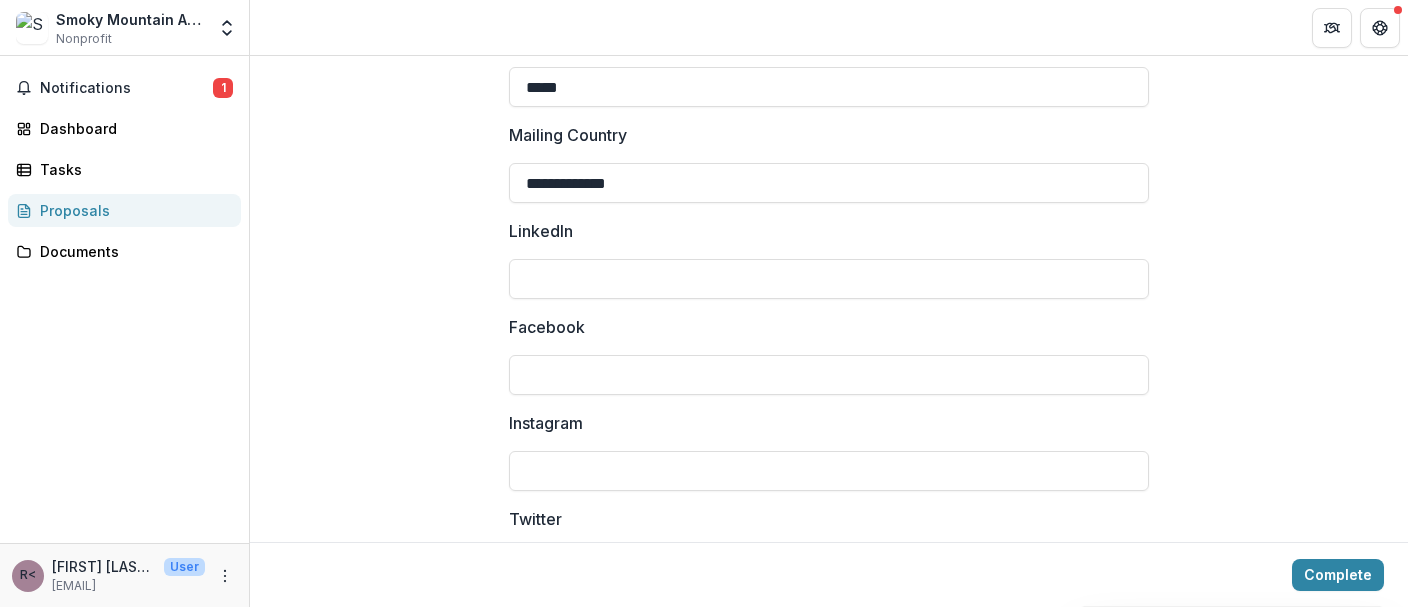 scroll, scrollTop: 2800, scrollLeft: 0, axis: vertical 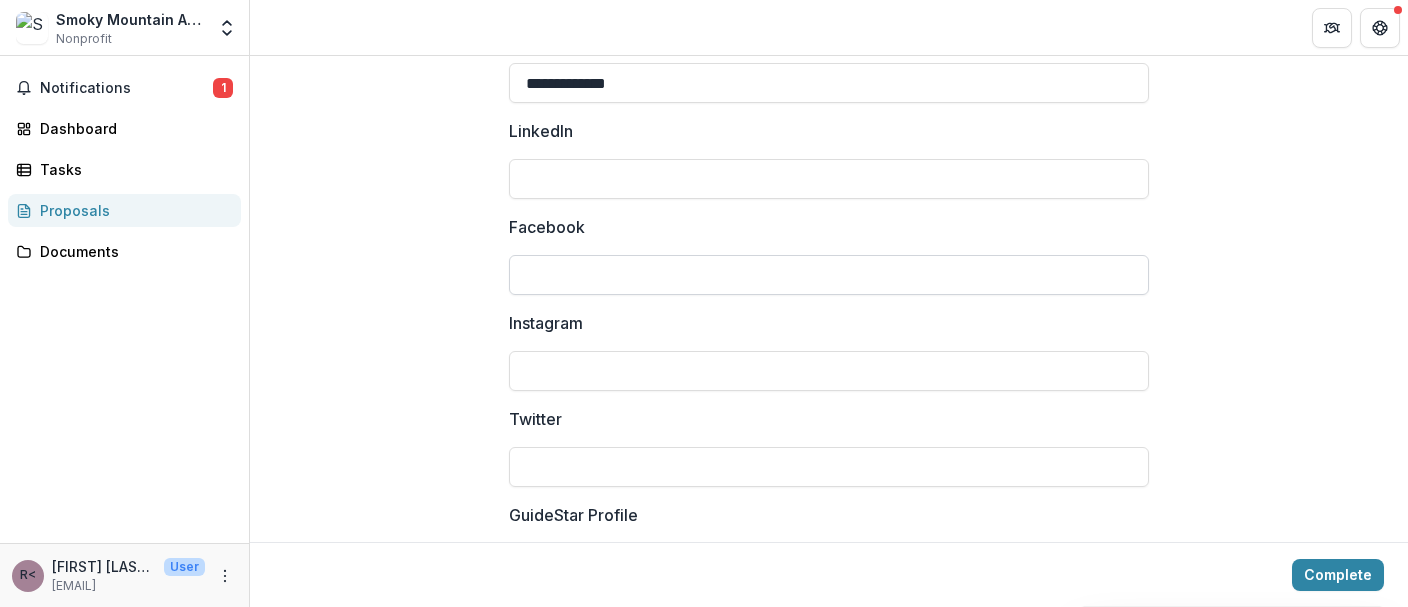 type on "**********" 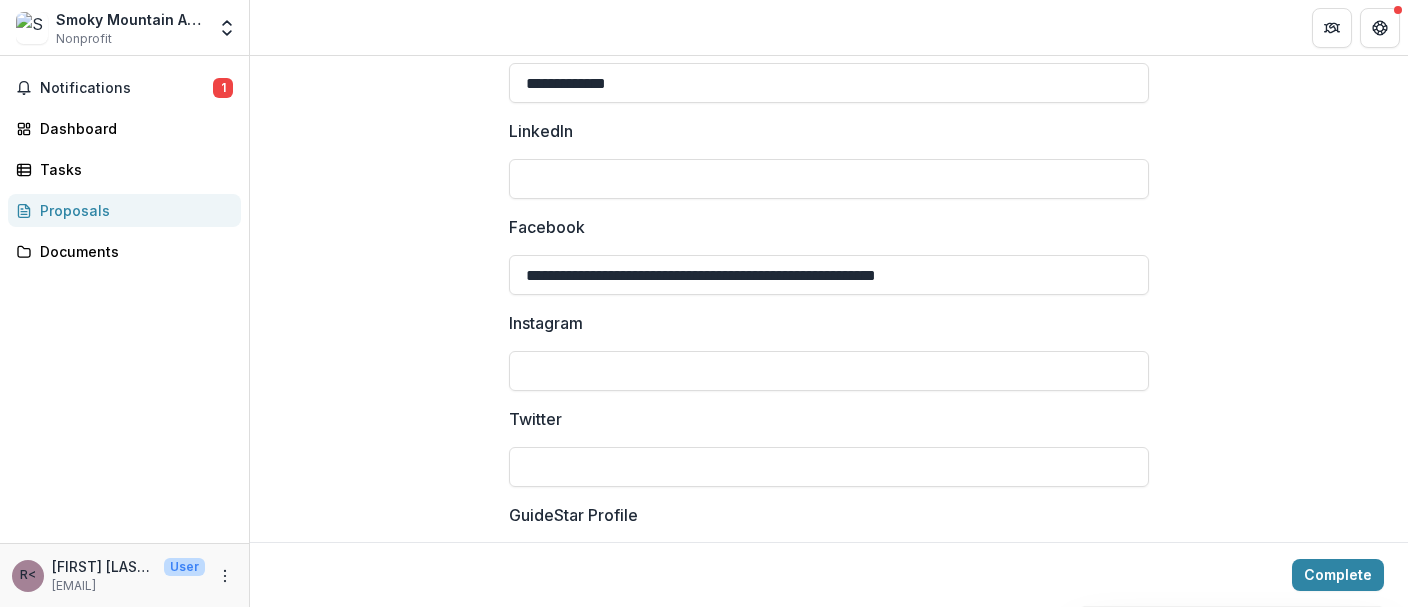 type on "**********" 